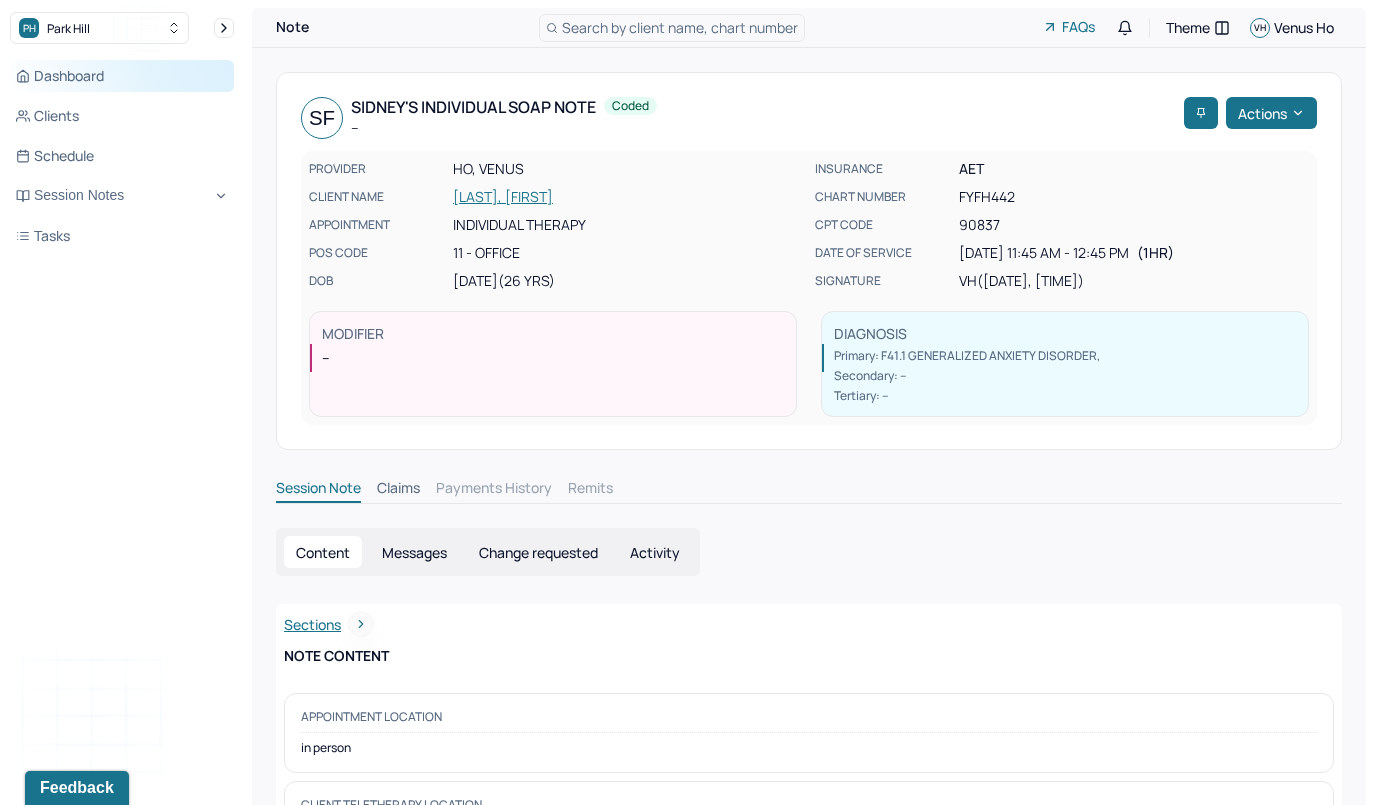 scroll, scrollTop: 0, scrollLeft: 0, axis: both 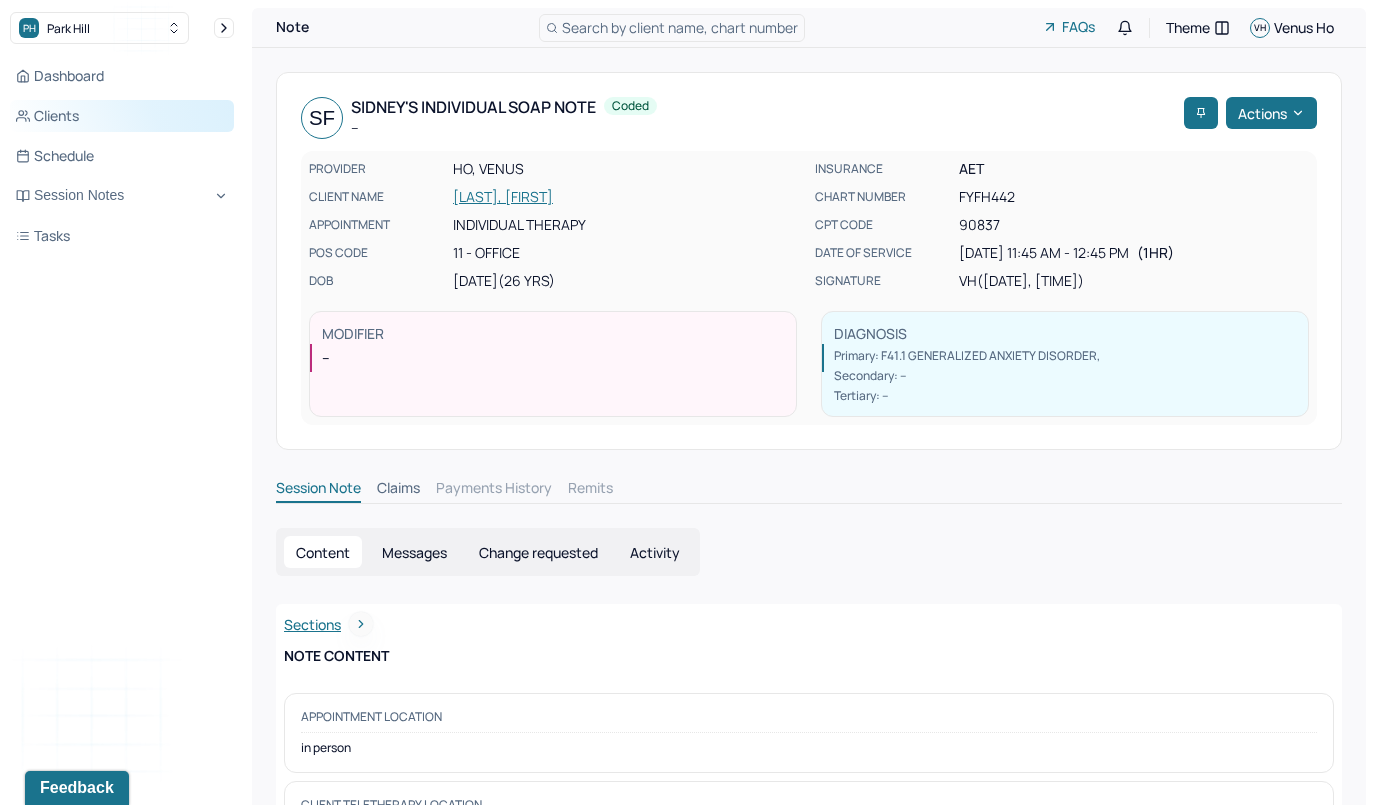 click on "Clients" at bounding box center (122, 116) 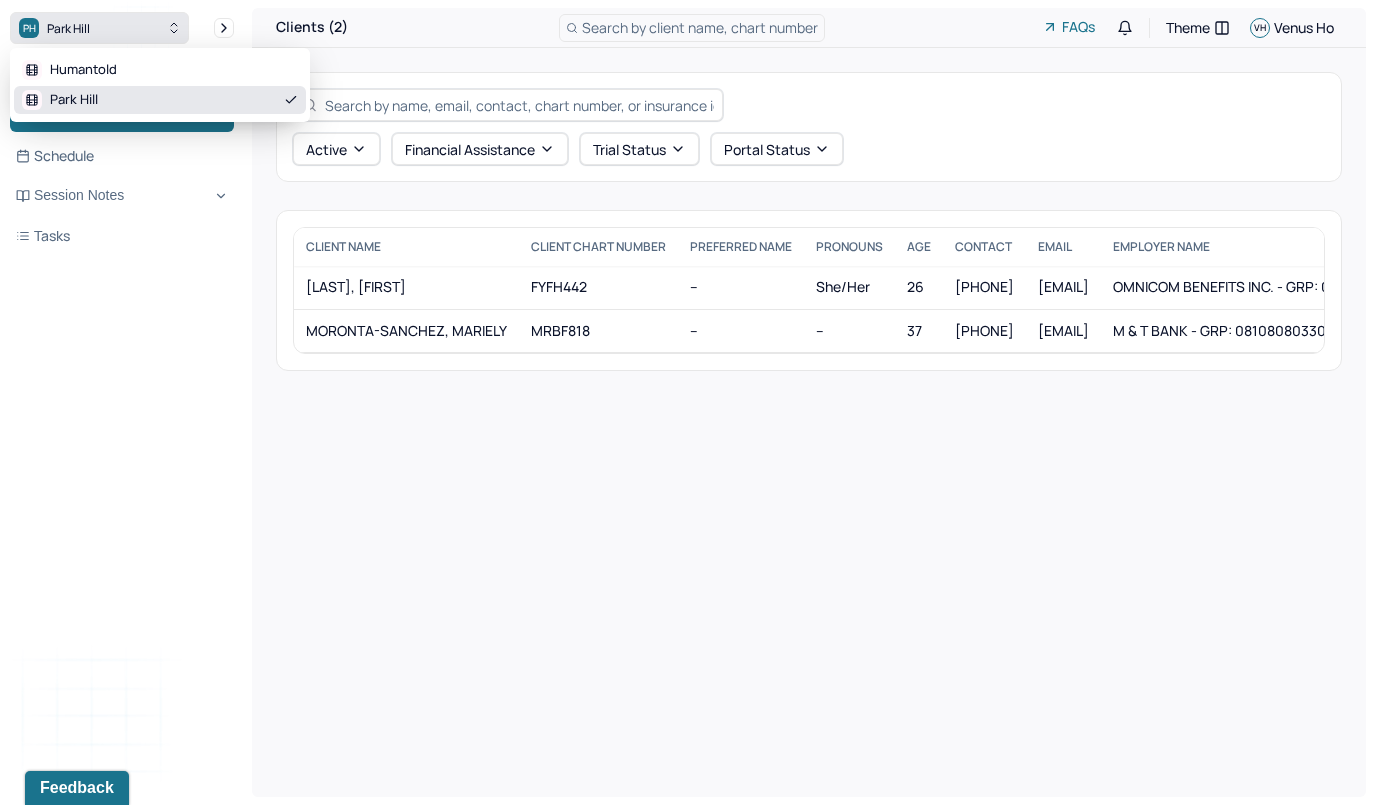 click on "PH Park Hill" at bounding box center (99, 28) 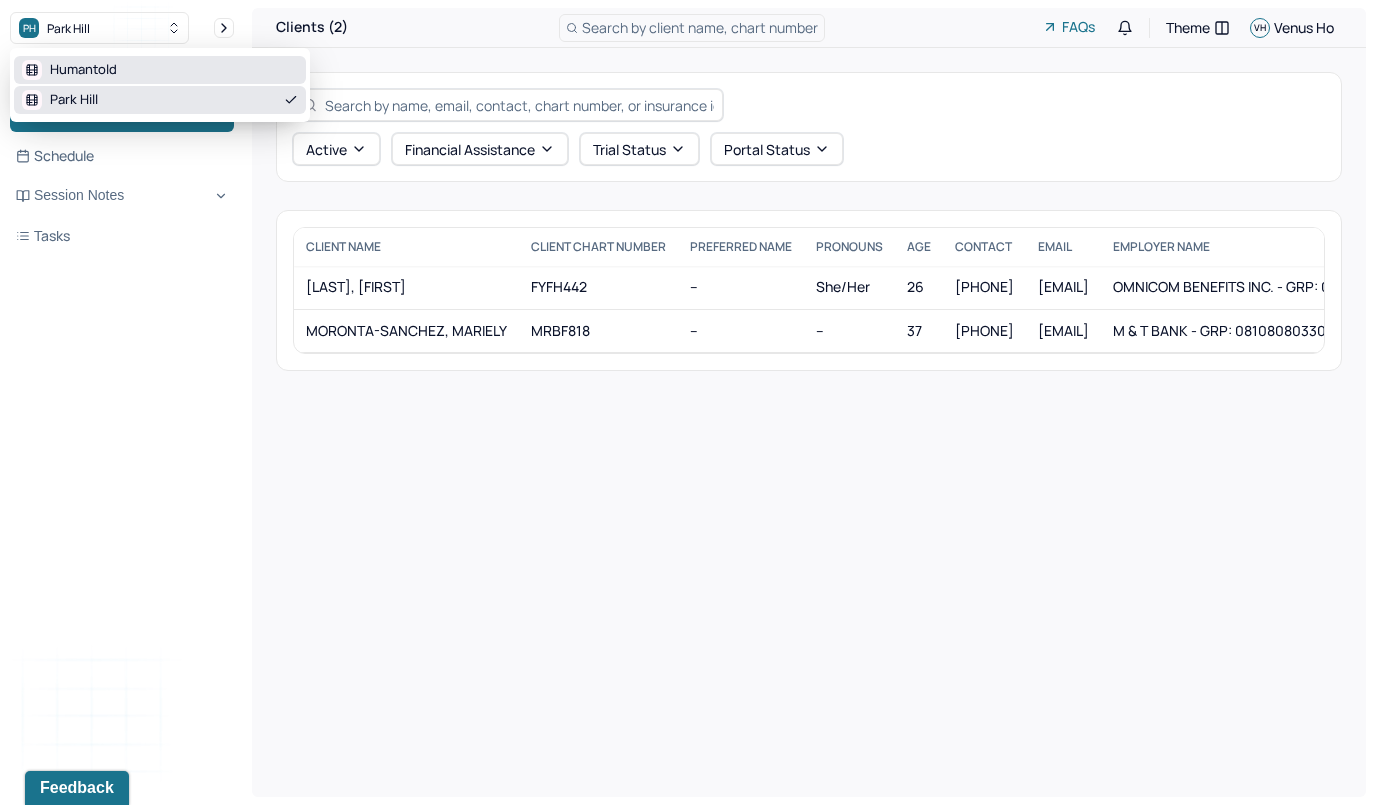 click on "Humantold" at bounding box center [160, 70] 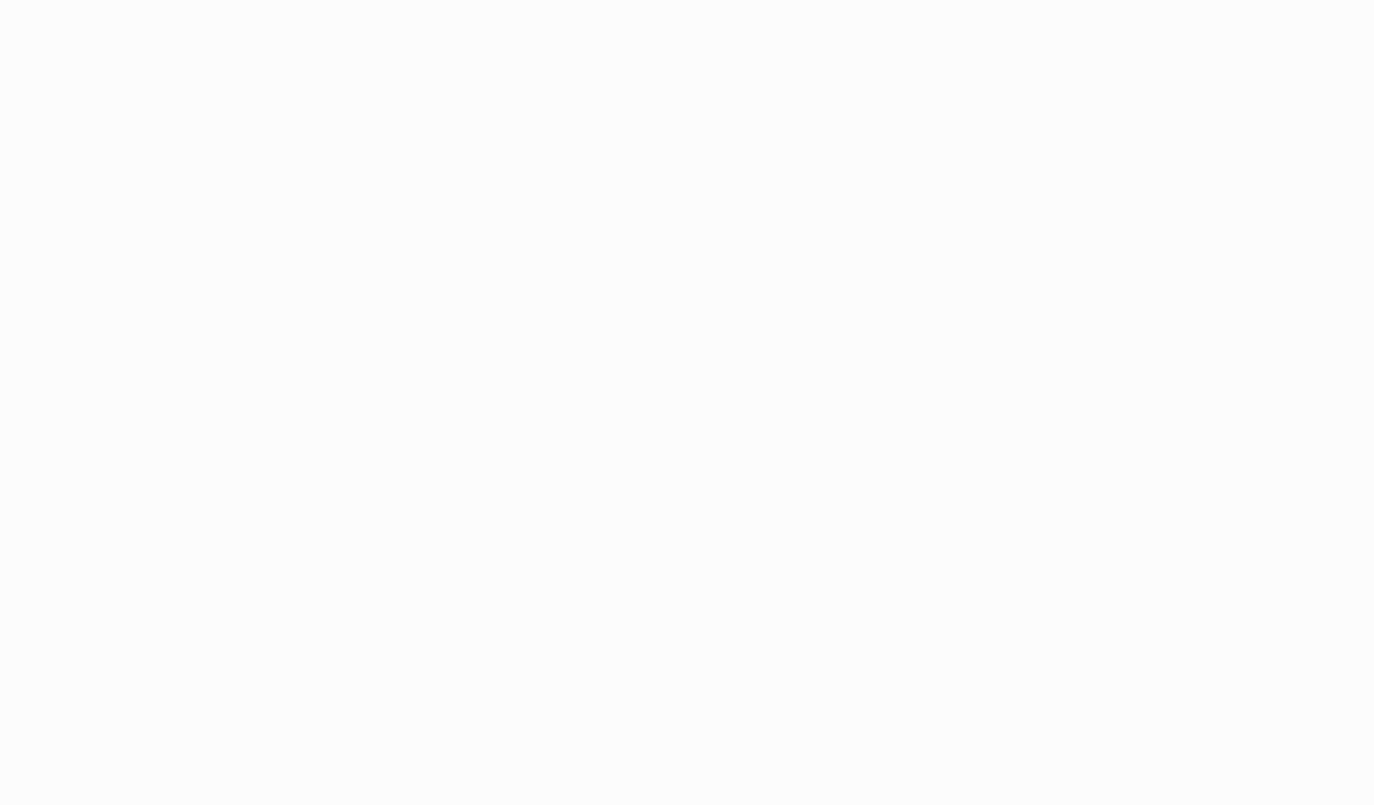 scroll, scrollTop: 0, scrollLeft: 0, axis: both 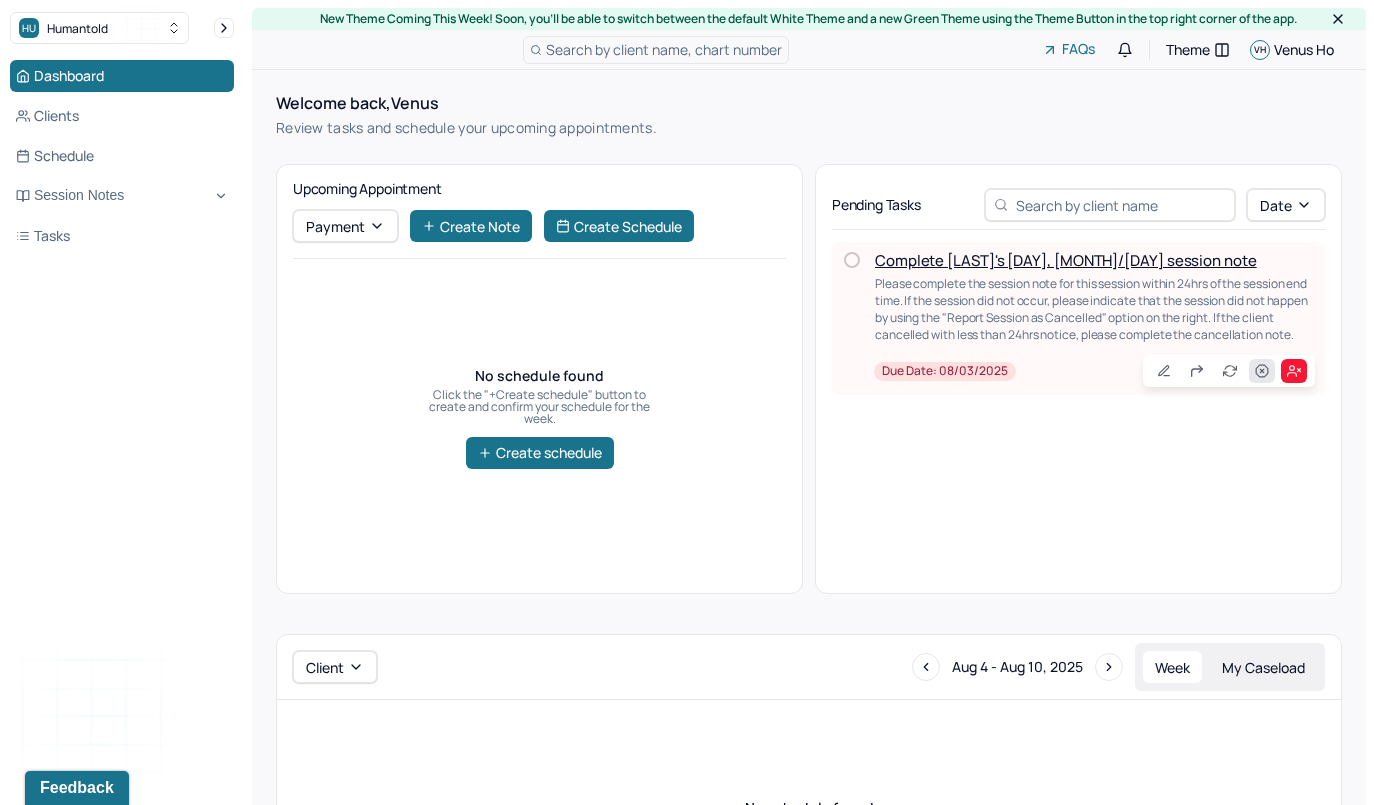 click 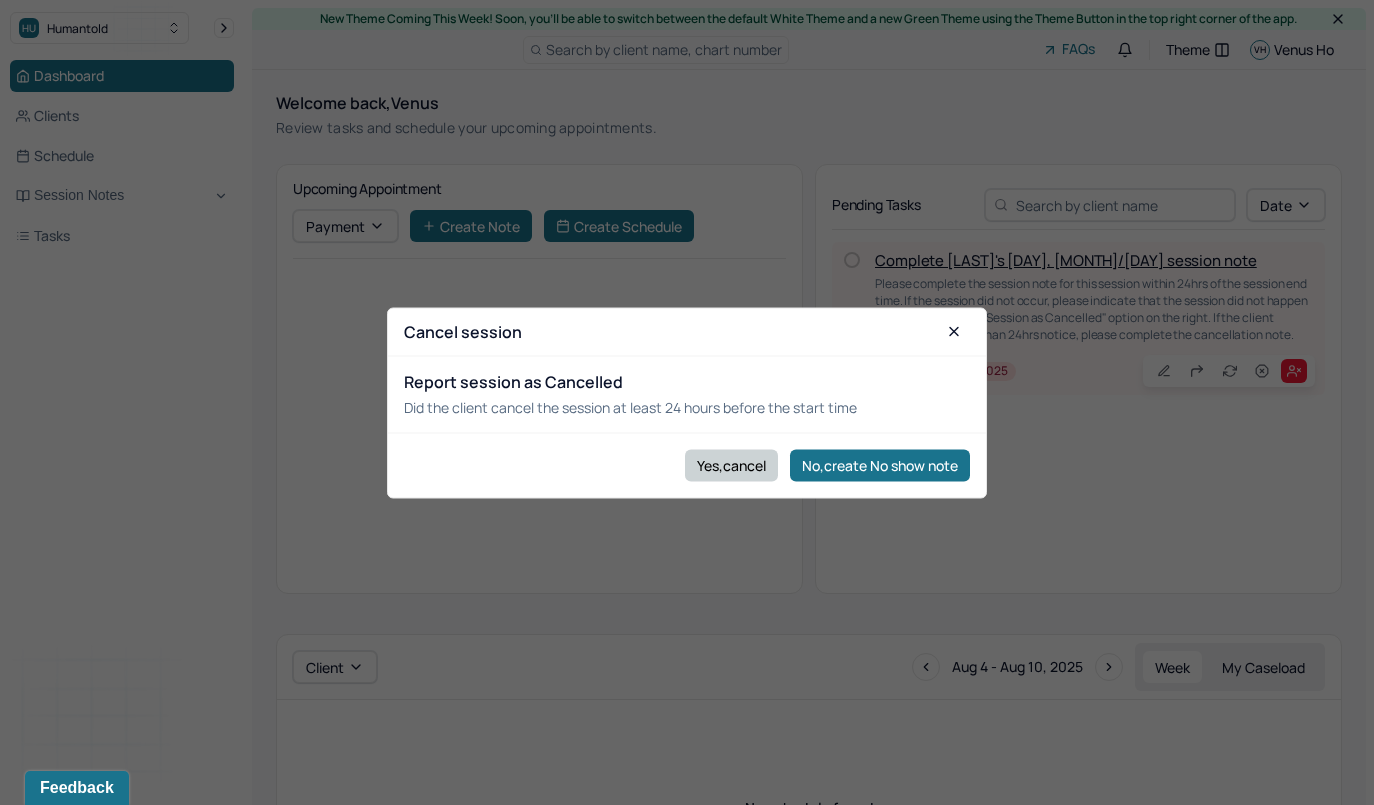 click on "Yes,cancel" at bounding box center [731, 465] 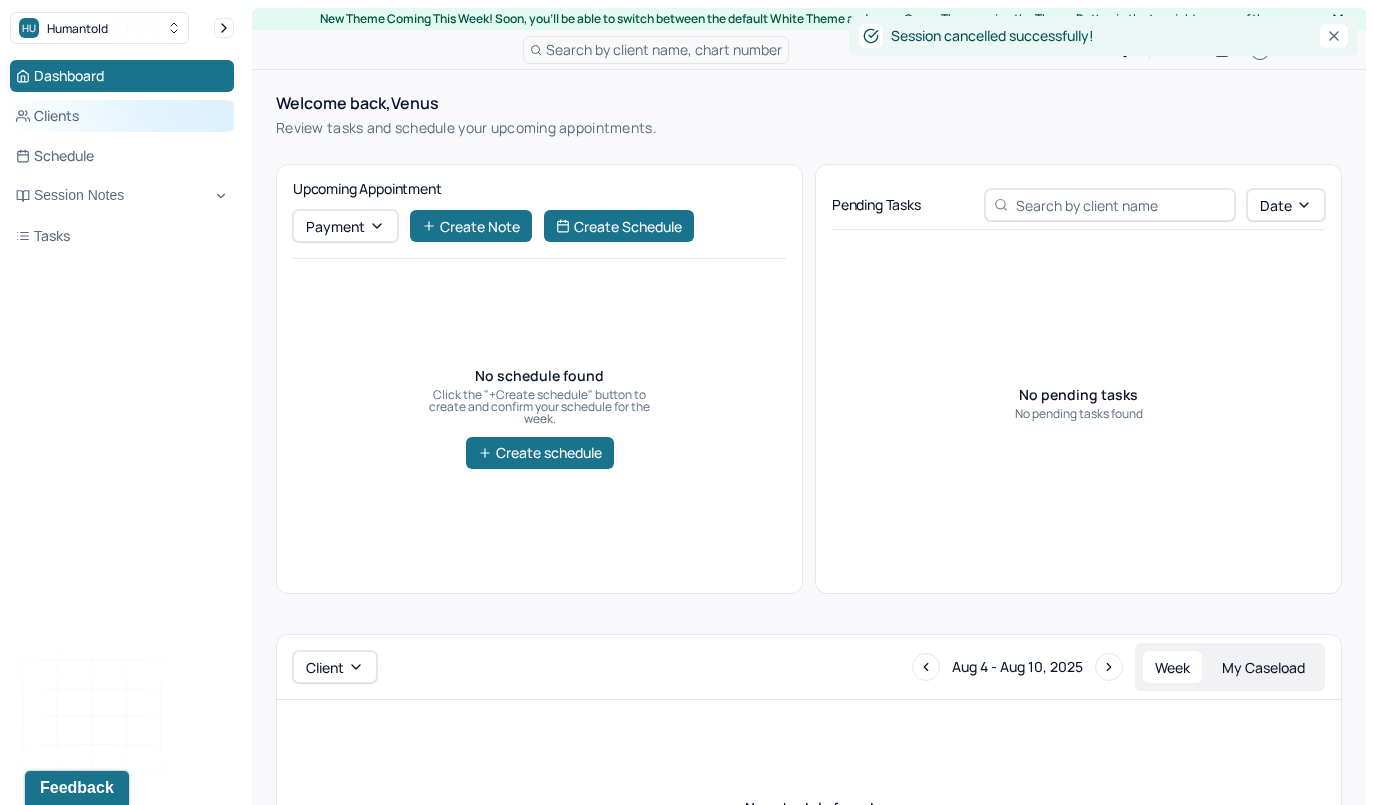 click on "Clients" at bounding box center [122, 116] 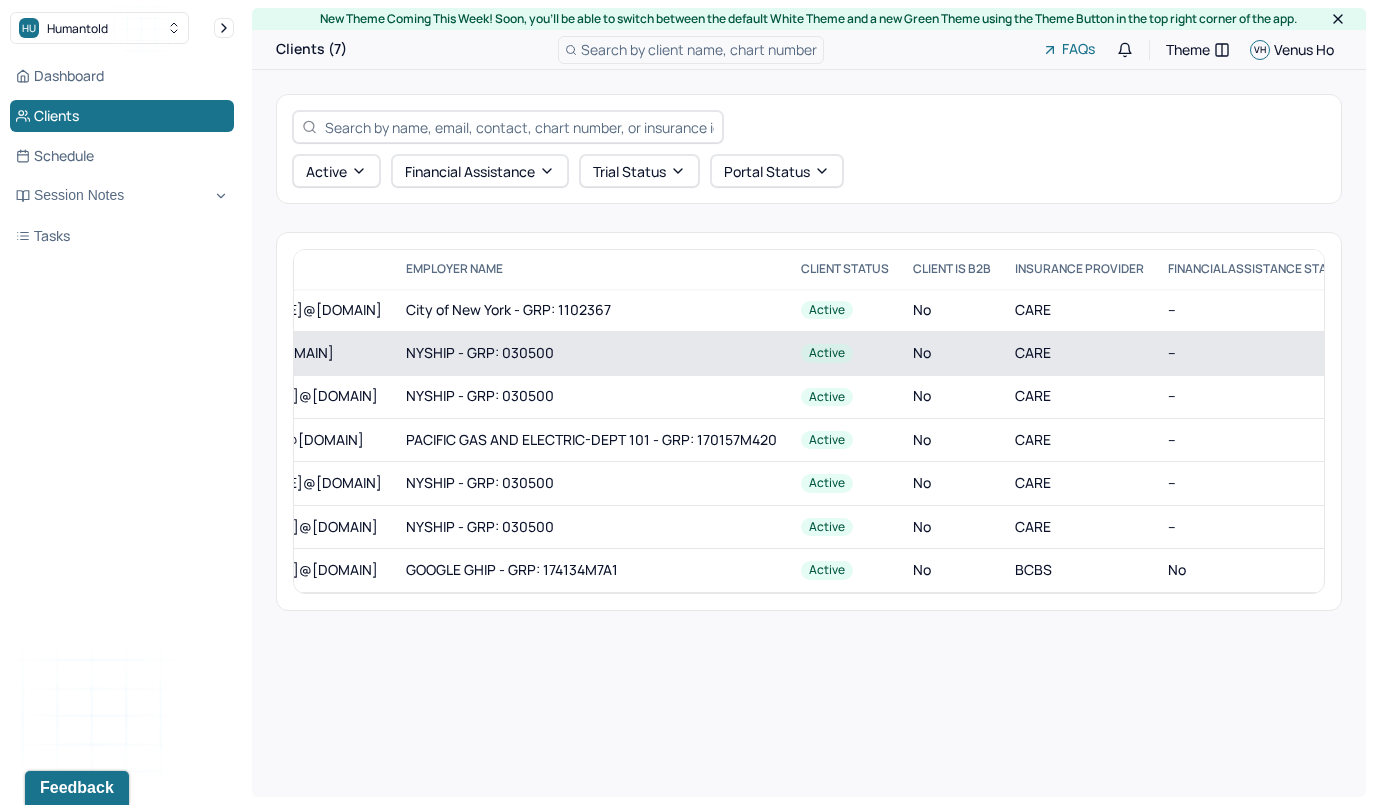 scroll, scrollTop: 0, scrollLeft: 814, axis: horizontal 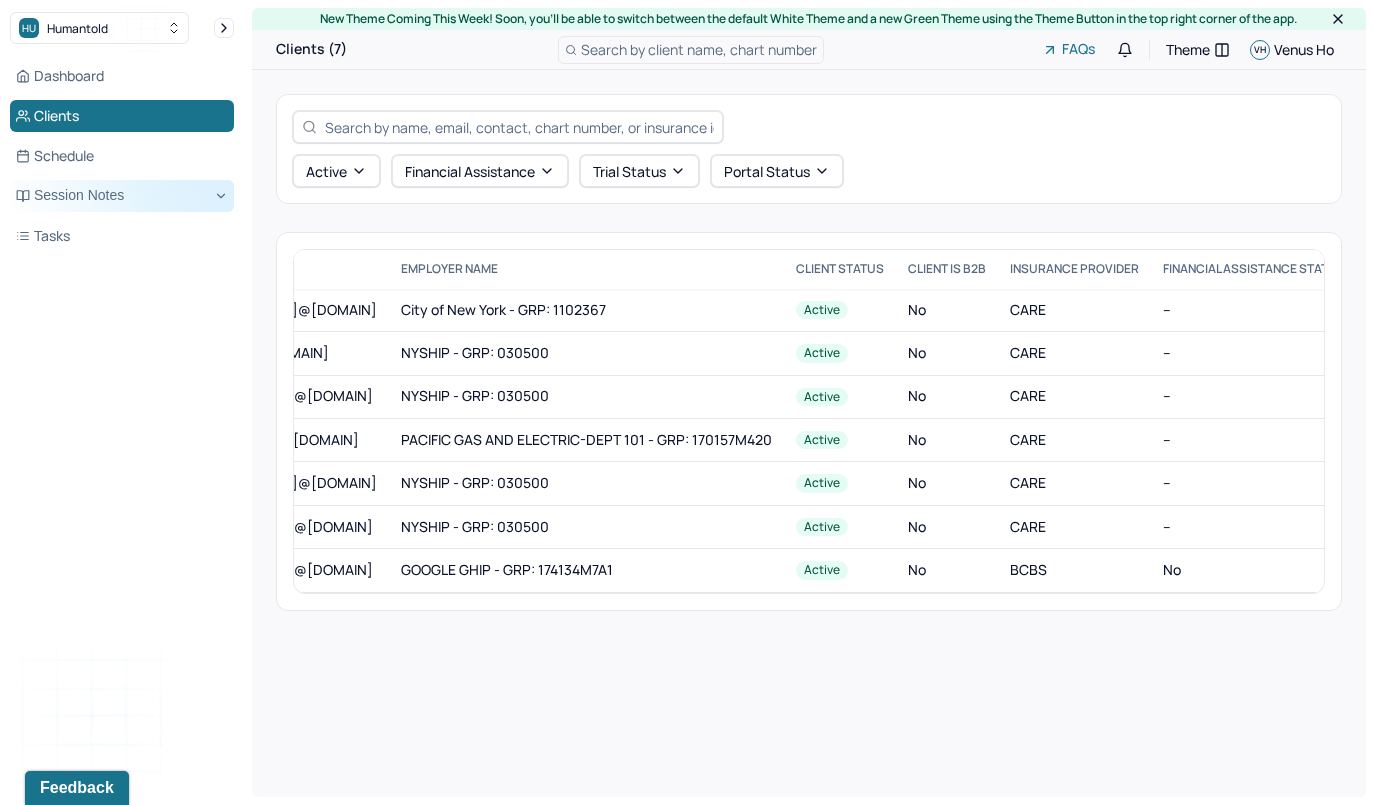 click on "Session Notes" at bounding box center [122, 196] 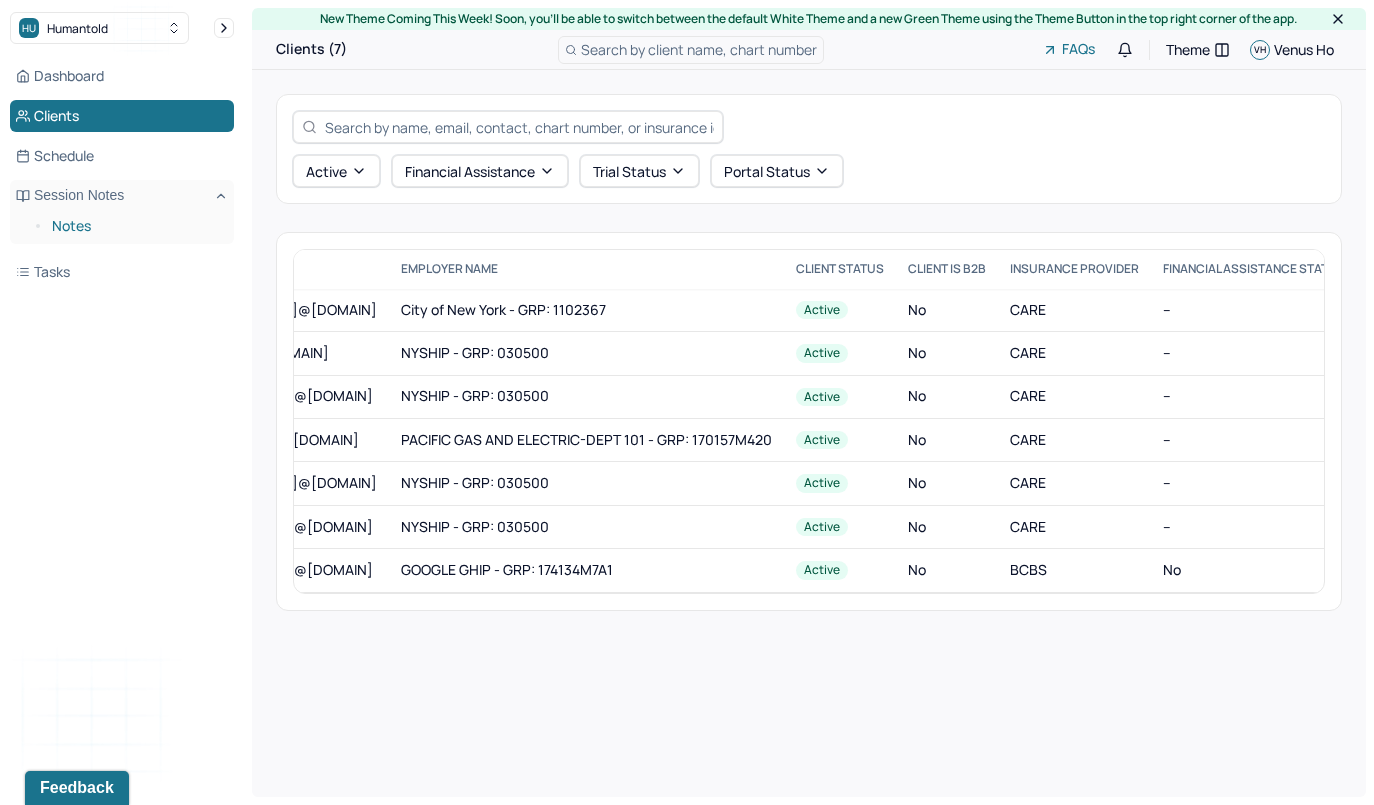 click on "Notes" at bounding box center (135, 226) 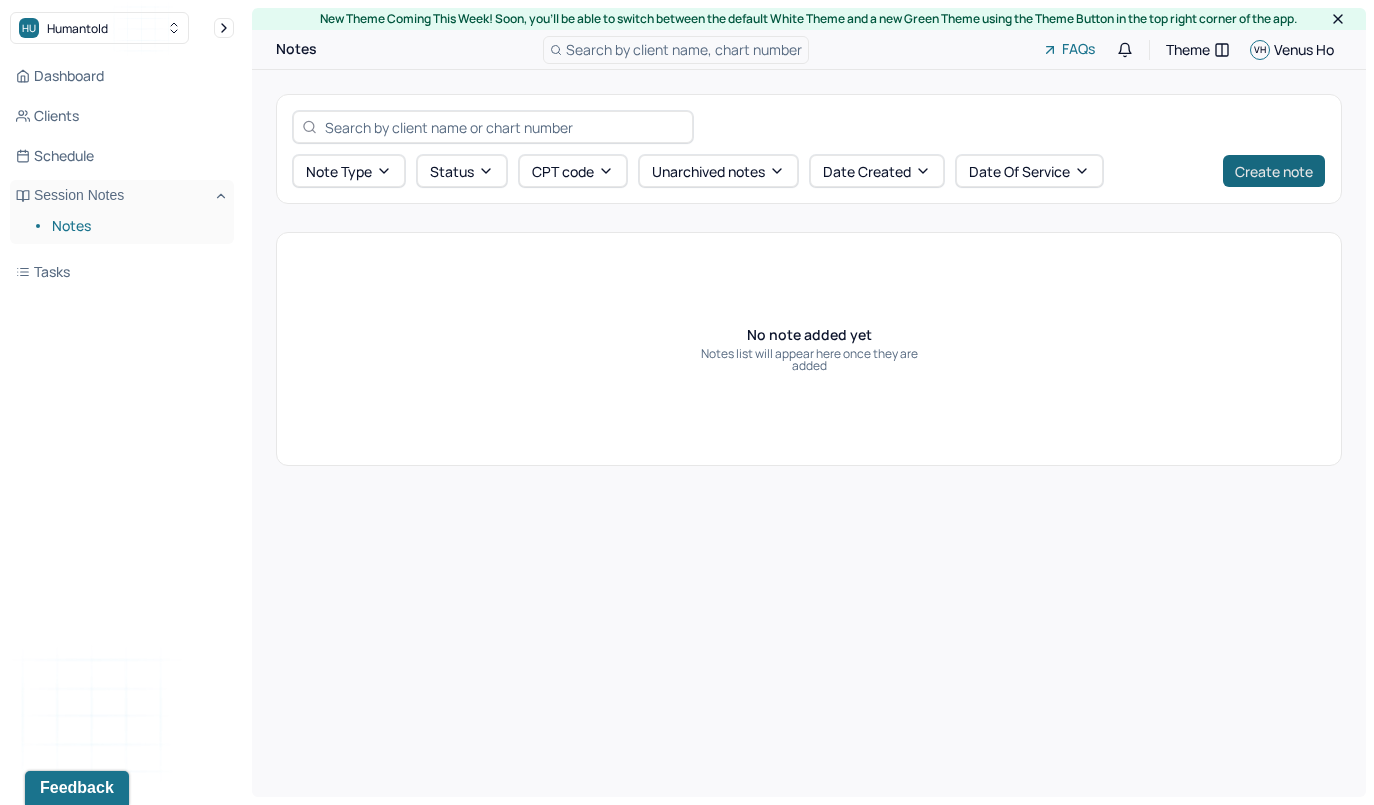 click on "Create note" at bounding box center (1274, 171) 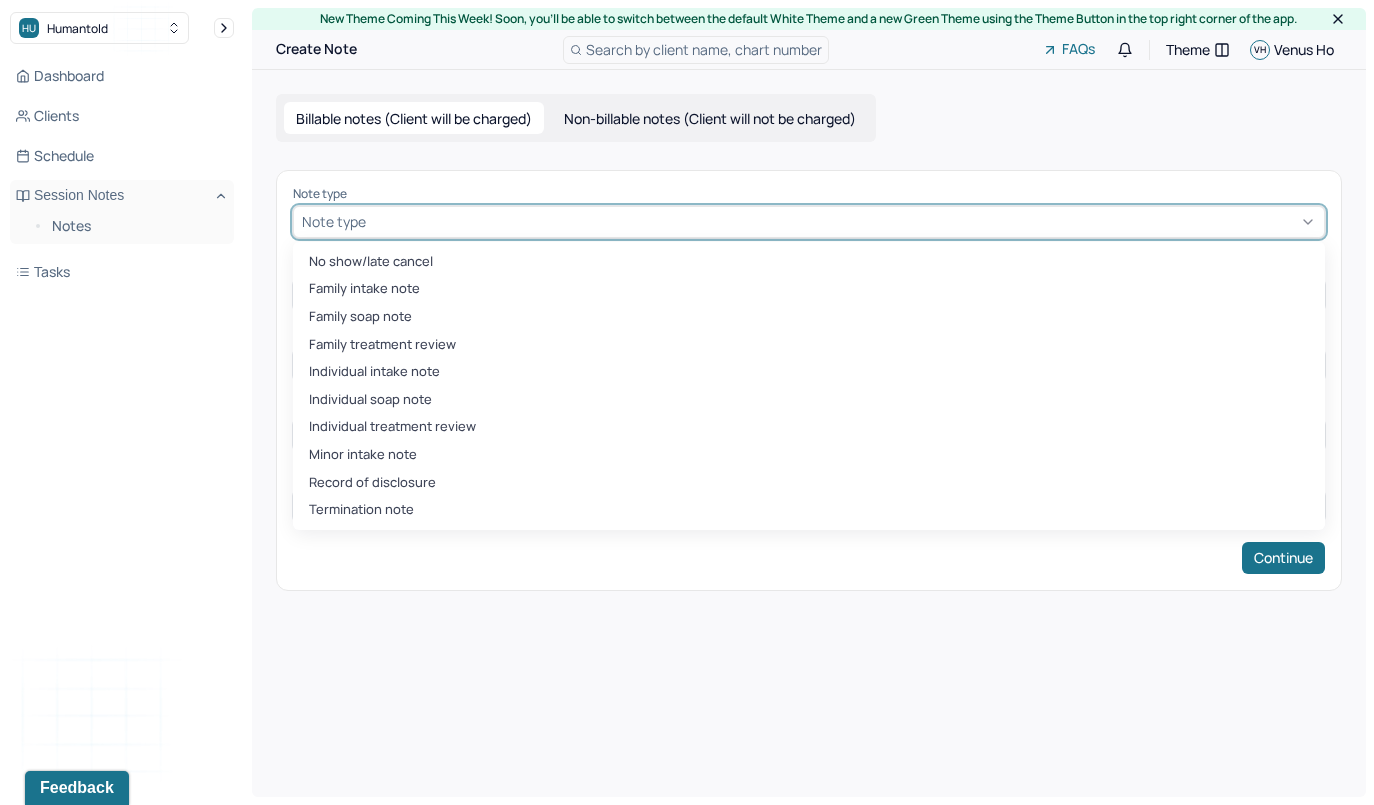 click at bounding box center [843, 221] 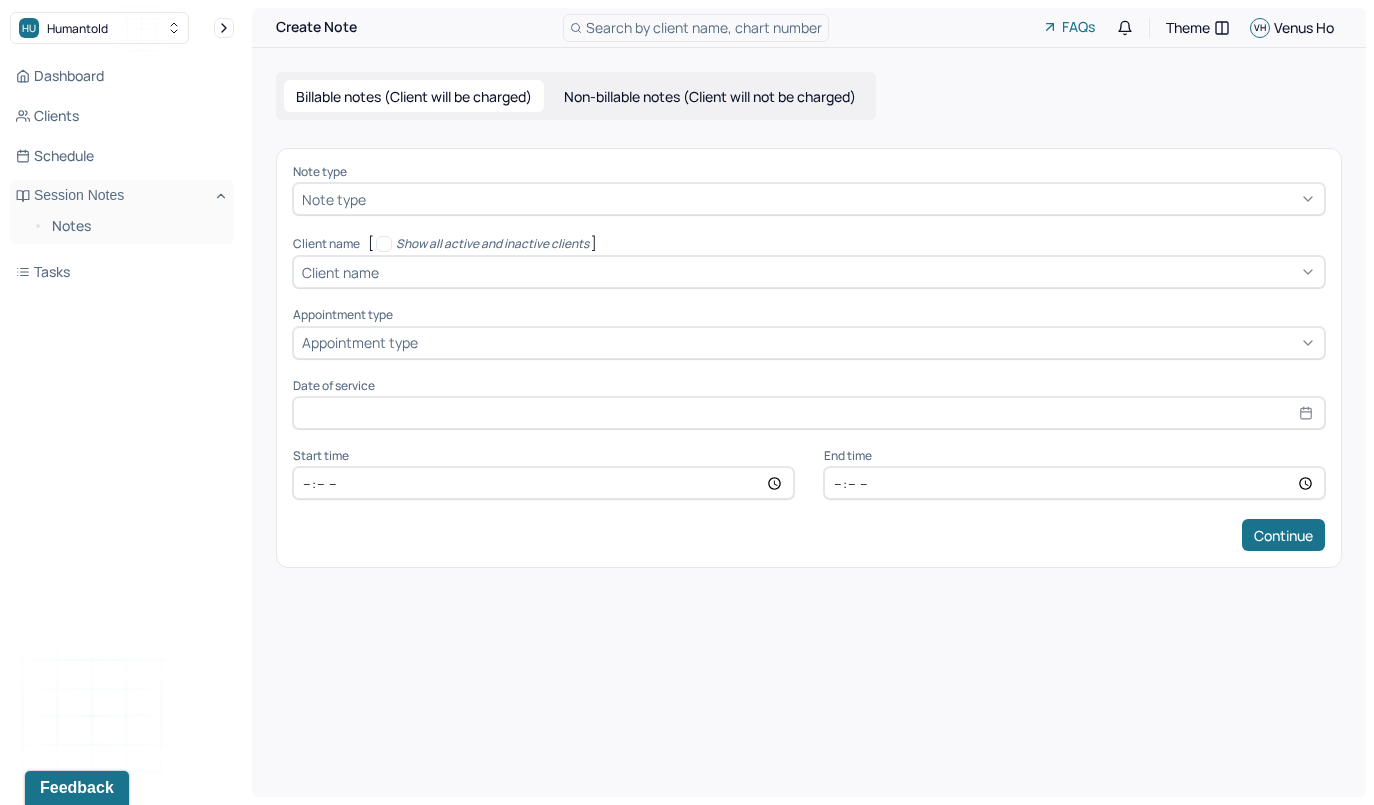 click on "Note type Note type Client name [ Show all active and inactive clients ] Client name Appointment type Appointment type Date of service Start time End time Continue" at bounding box center (809, 358) 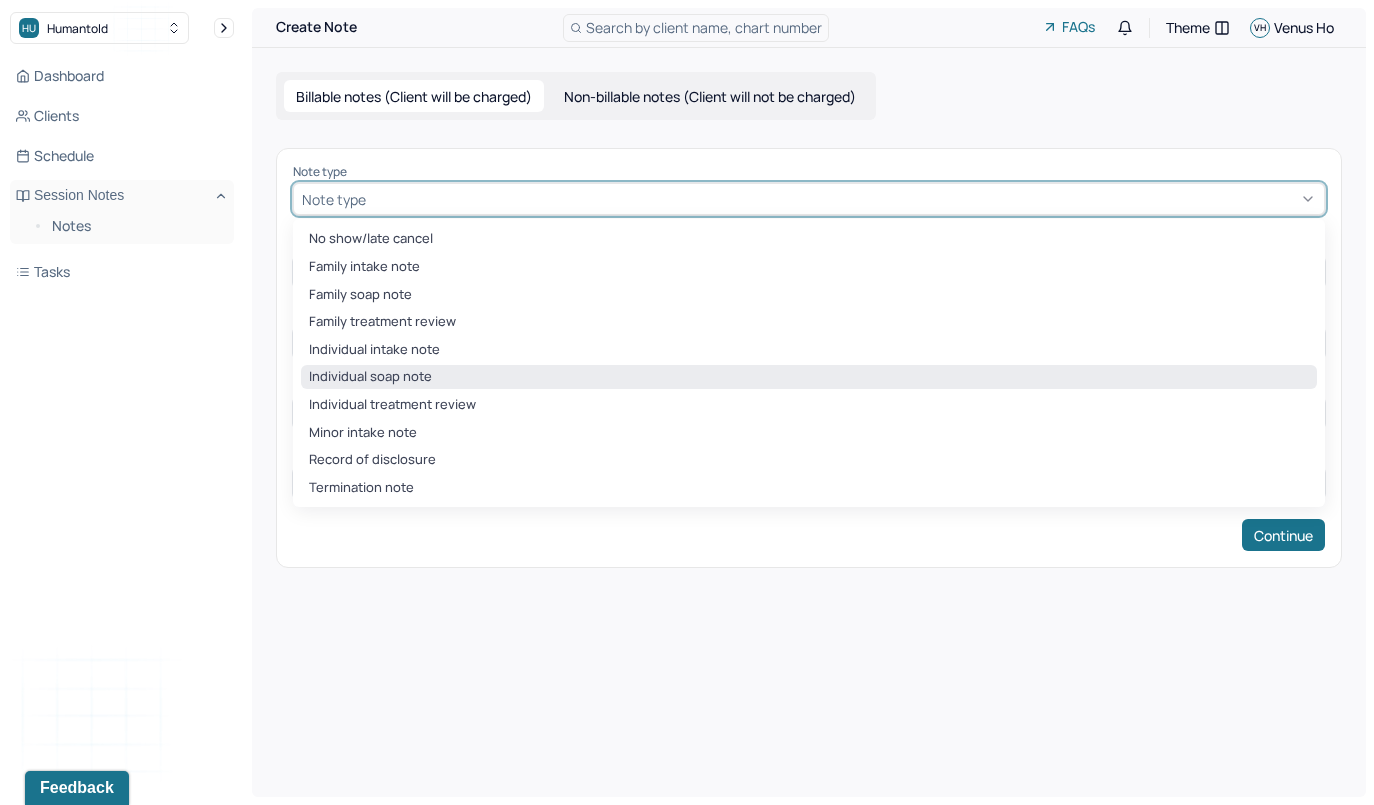 click on "Individual soap note" at bounding box center [809, 377] 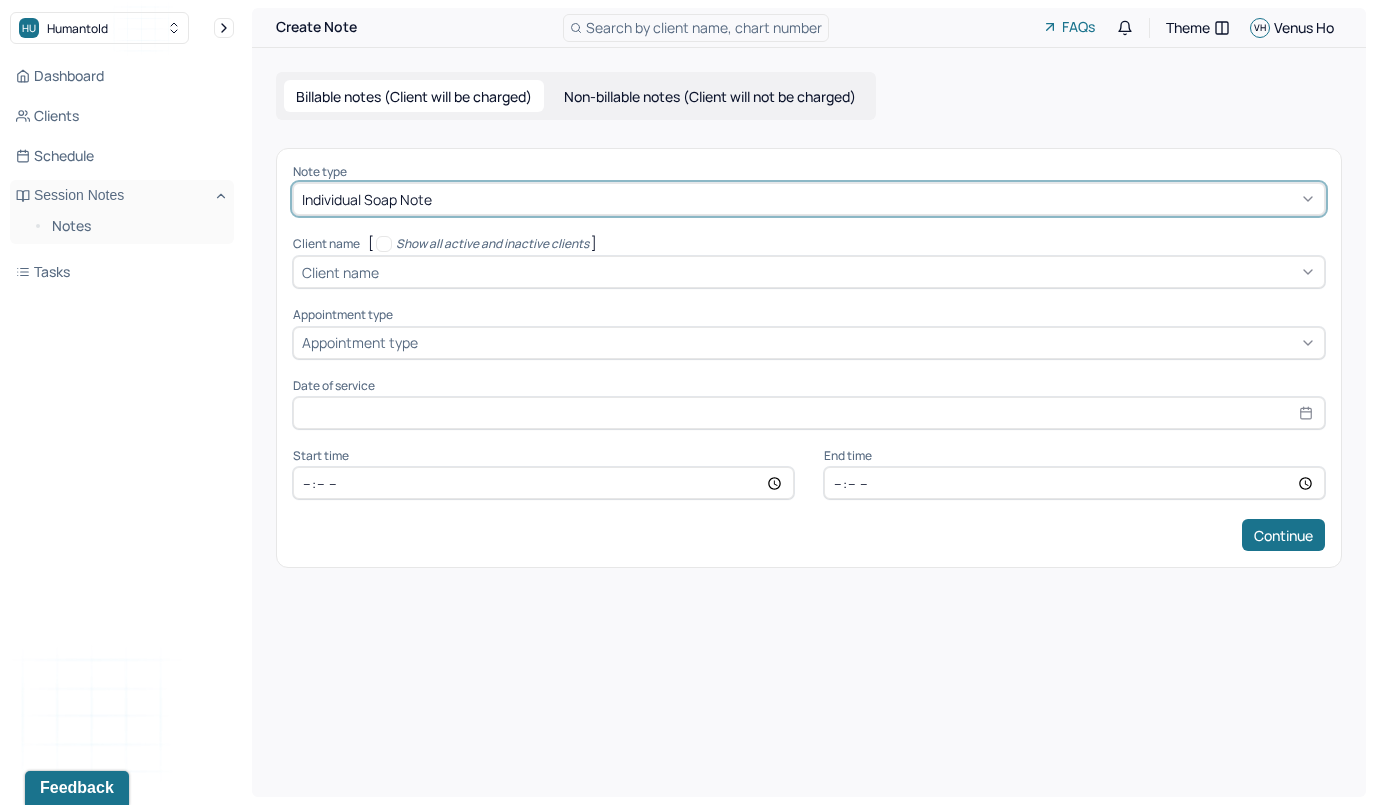 click at bounding box center (849, 272) 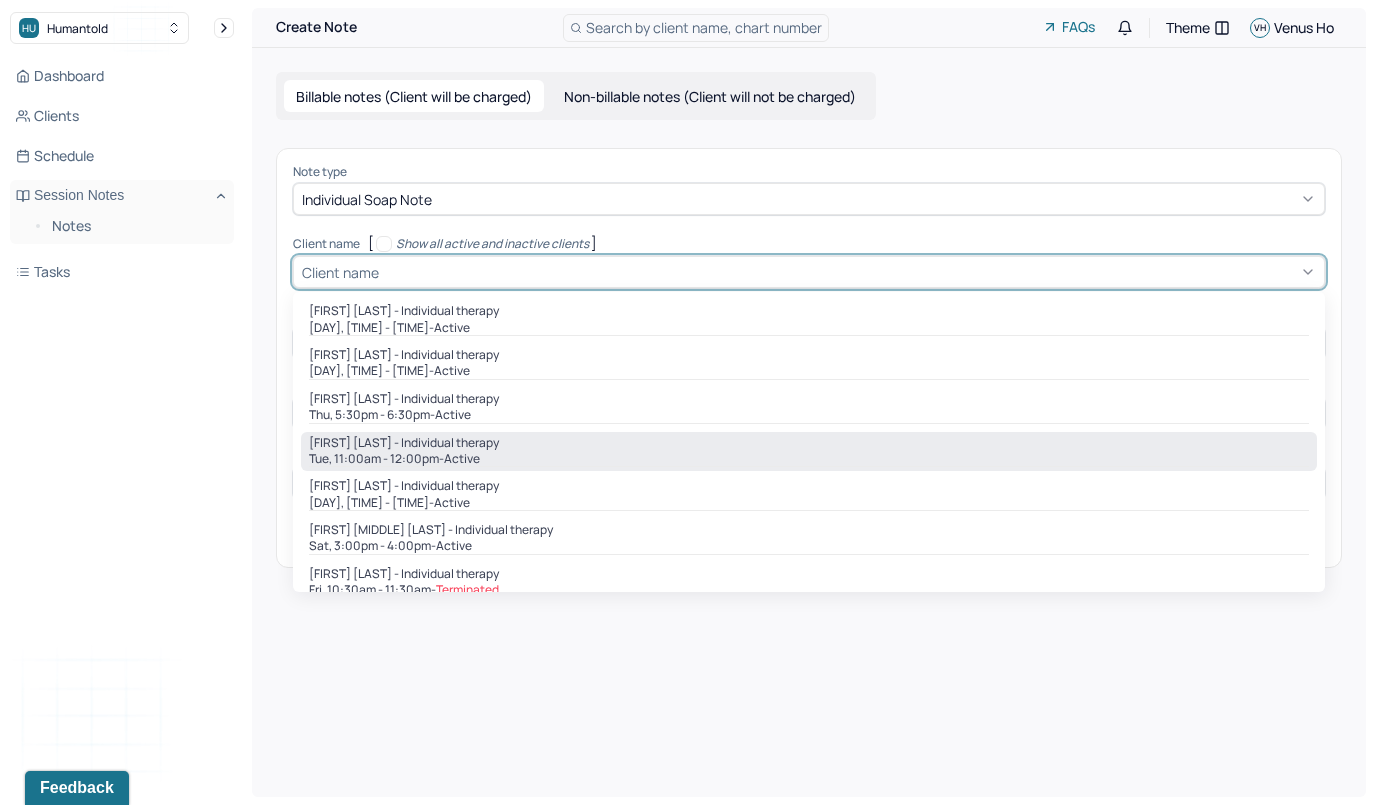 click on "Joseph Missale - Individual therapy" at bounding box center [404, 443] 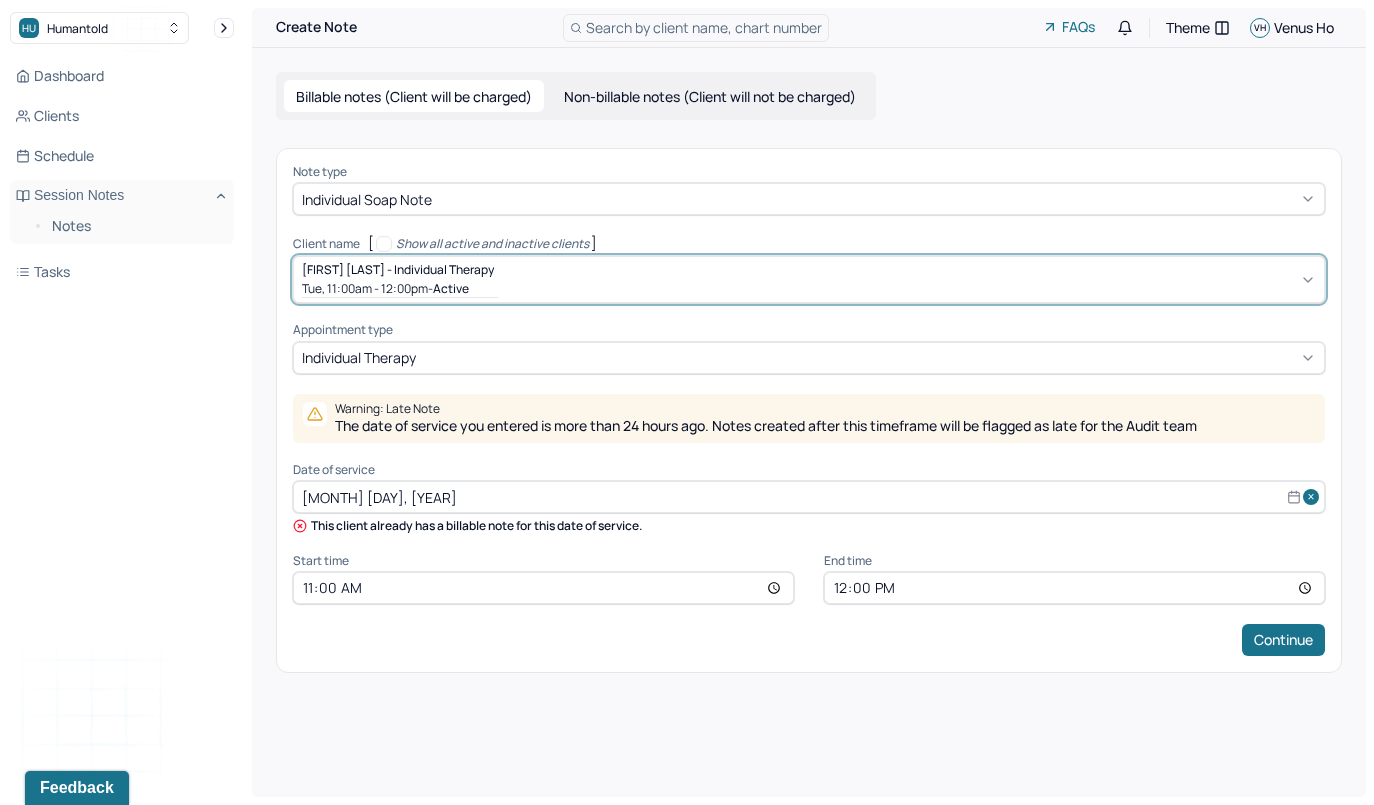 click on "Aug 1, 2025" at bounding box center (809, 497) 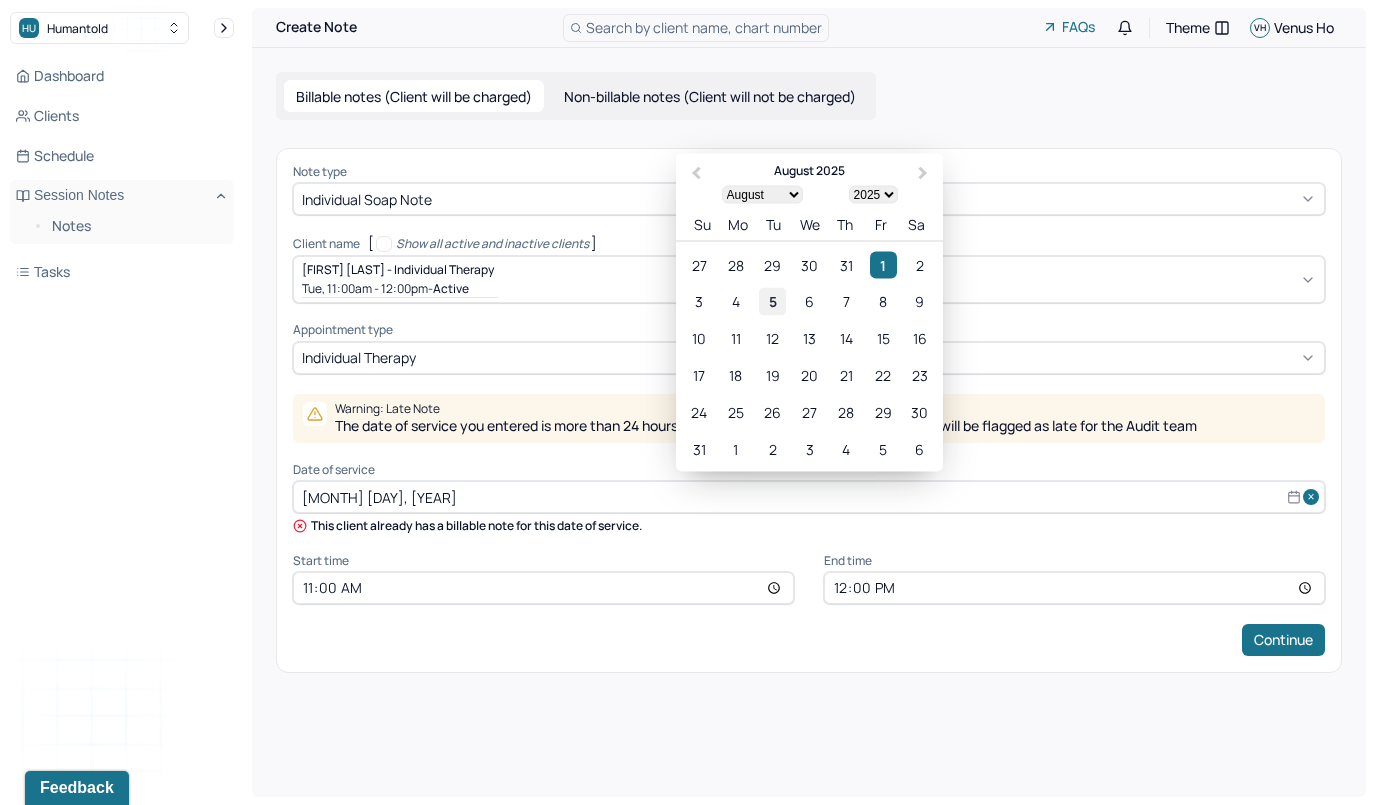 click on "5" at bounding box center (772, 301) 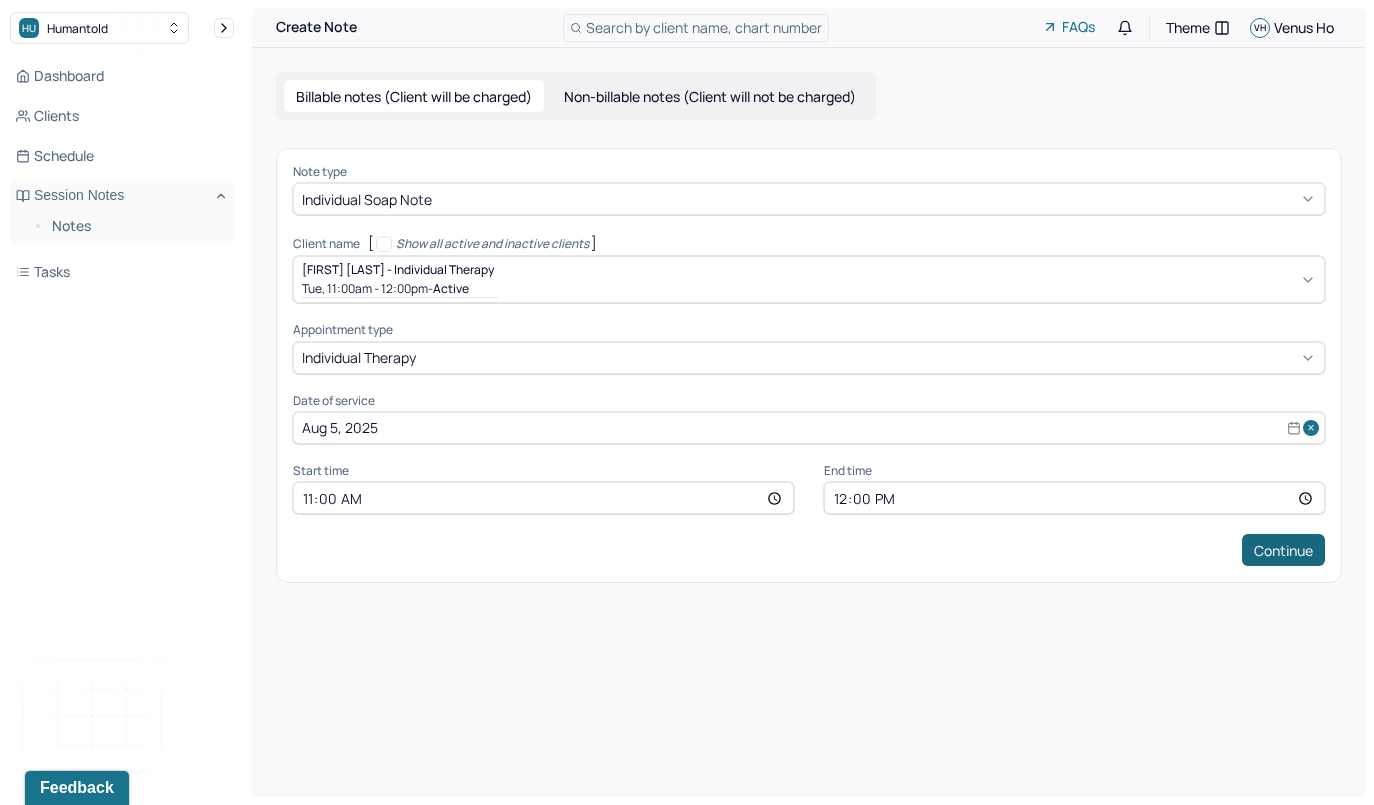 click on "Continue" at bounding box center [1283, 550] 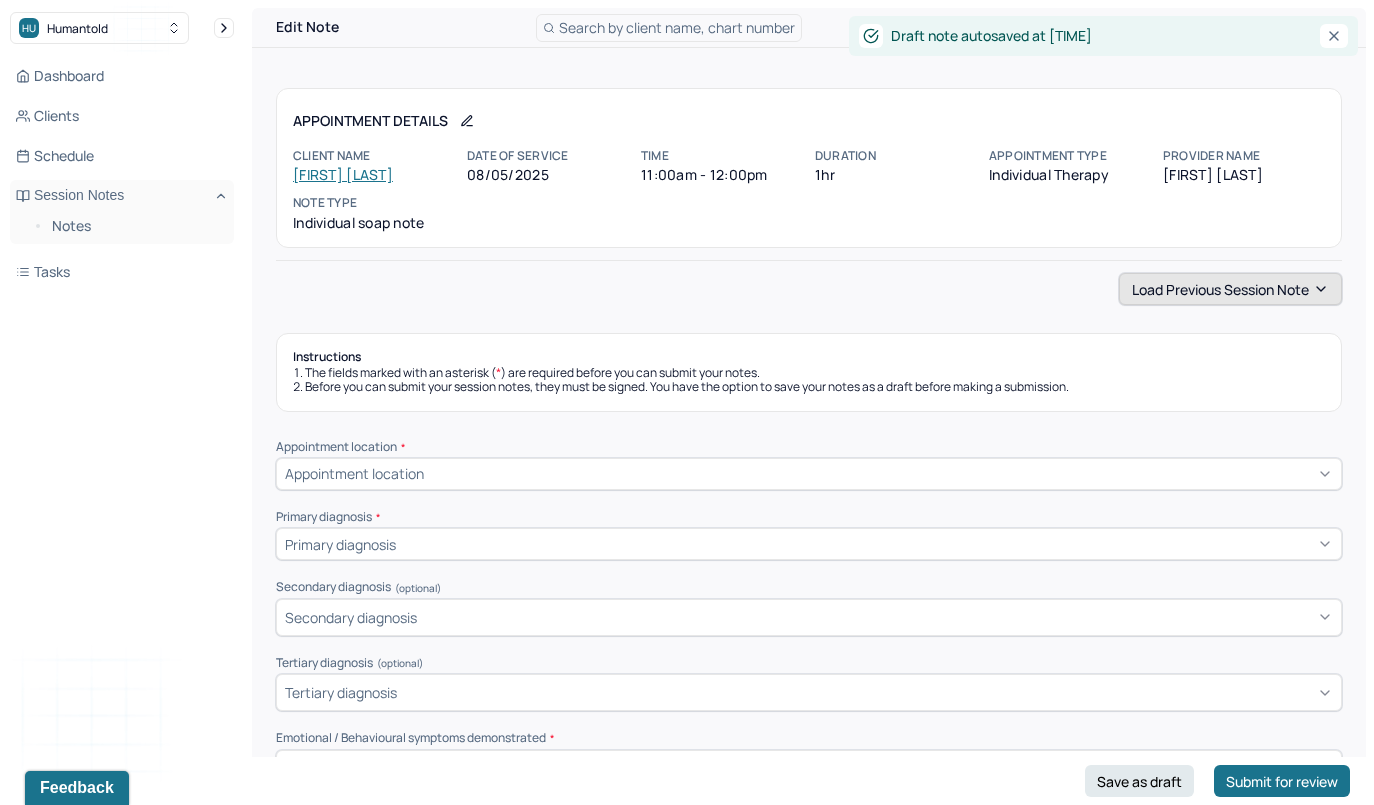 click on "Load previous session note" at bounding box center (1230, 289) 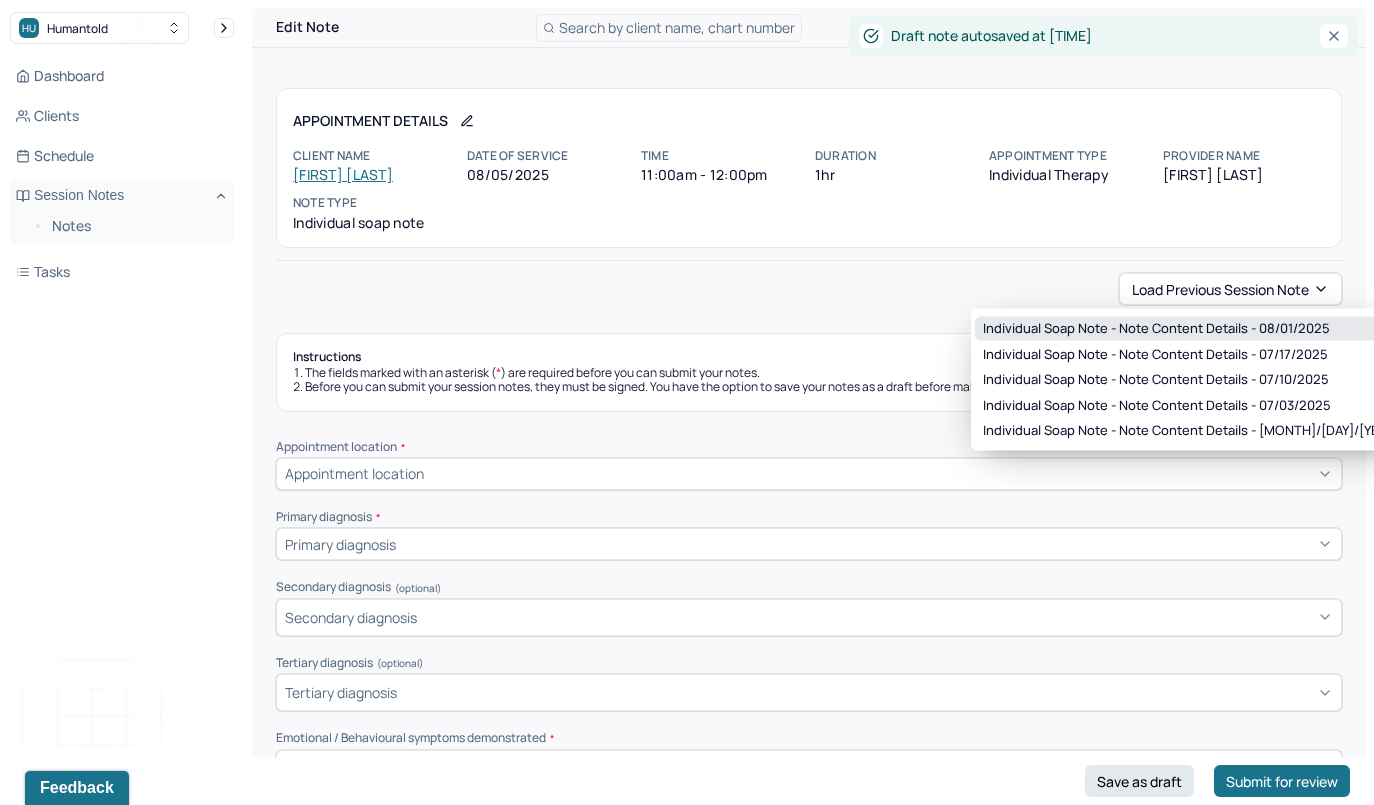 click on "Individual soap note   - Note content Details -   08/01/2025" at bounding box center (1156, 329) 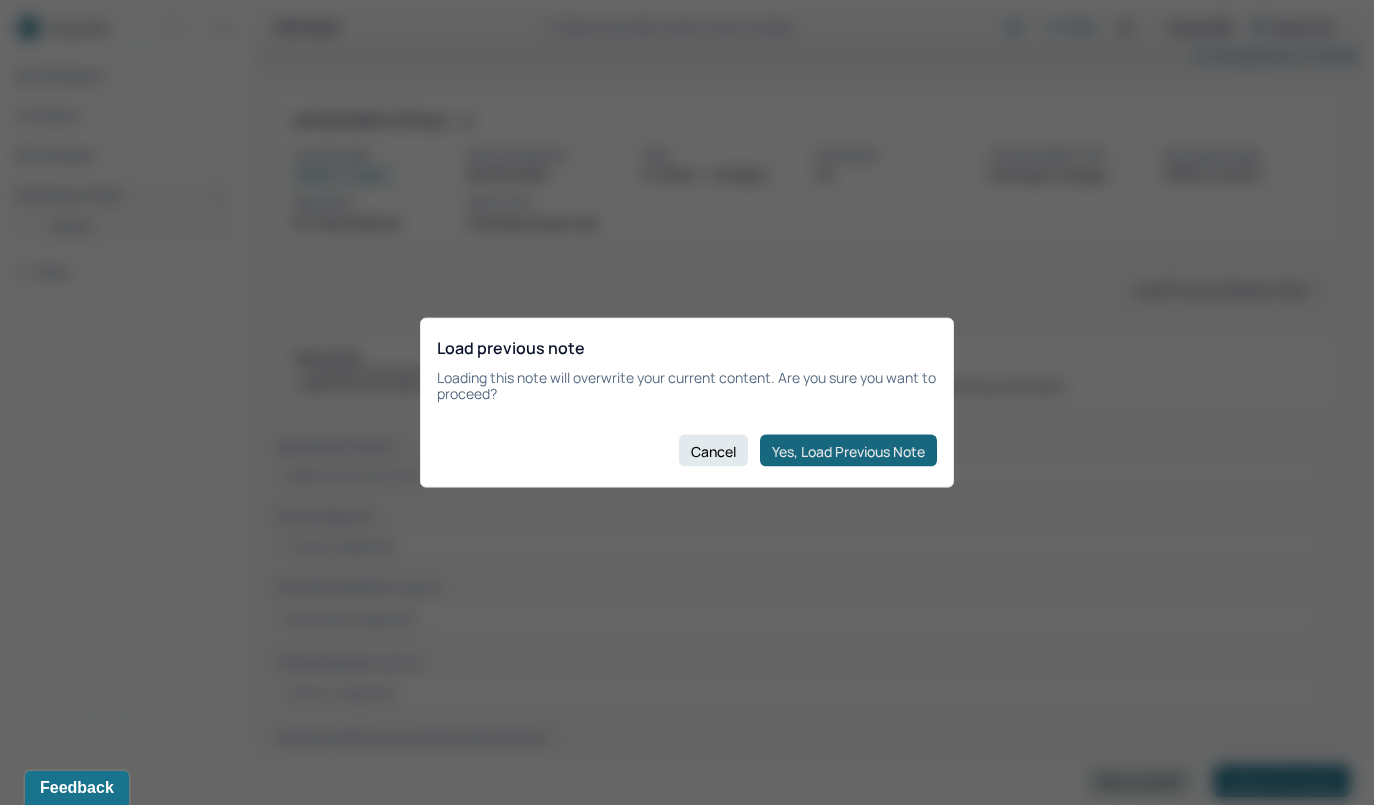 click on "Yes, Load Previous Note" at bounding box center [848, 451] 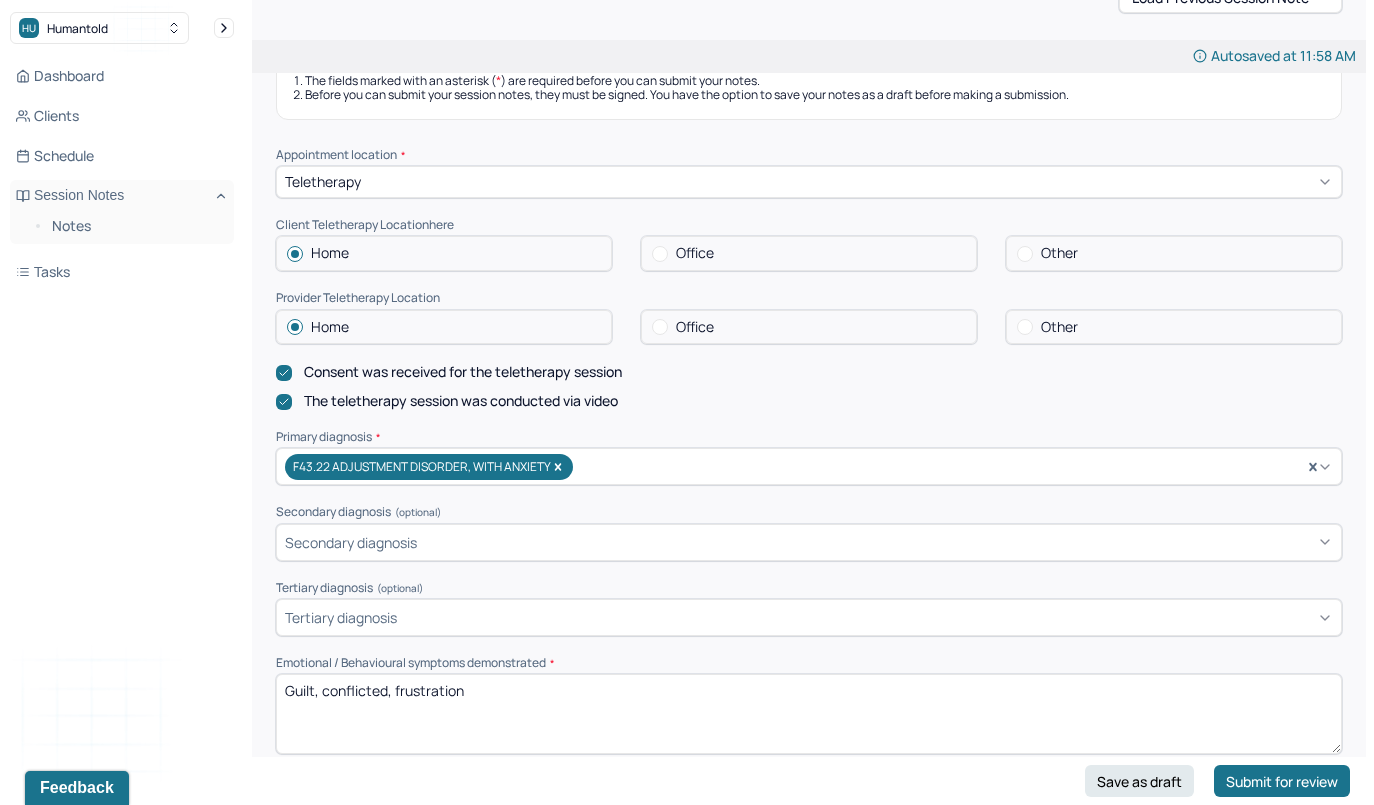 scroll, scrollTop: 365, scrollLeft: 0, axis: vertical 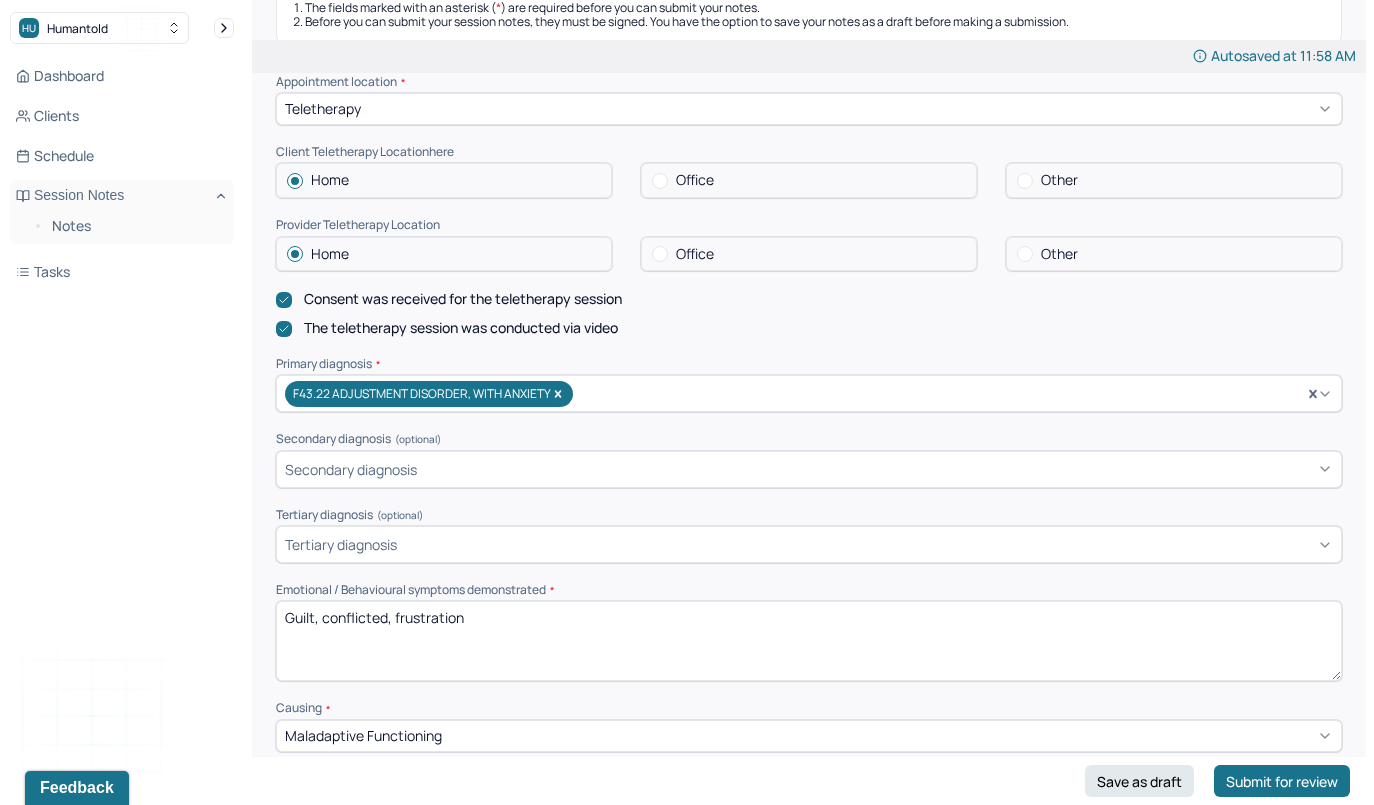 click on "Guilt, conflicted, frustration" at bounding box center (809, 641) 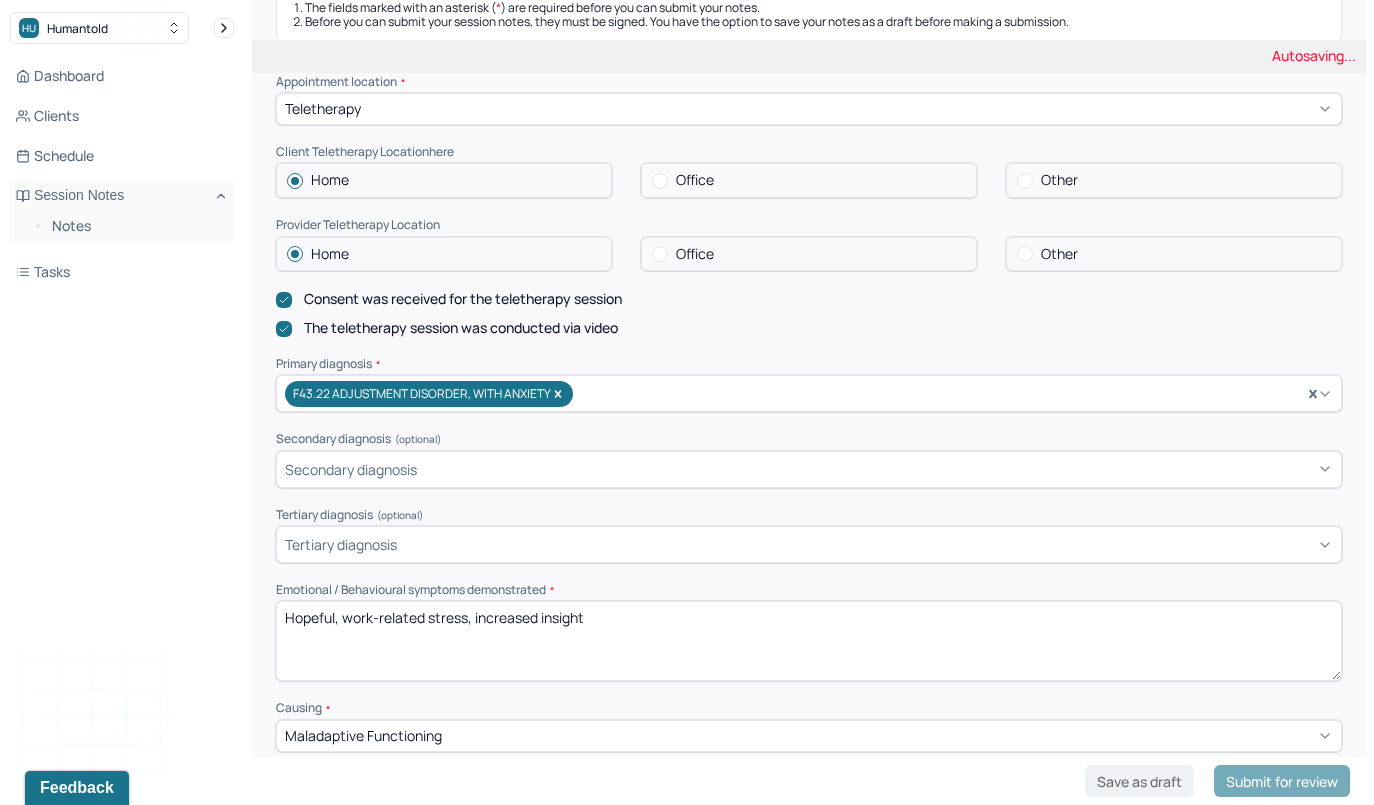 type on "Hopeful, work-related stress, increased insight" 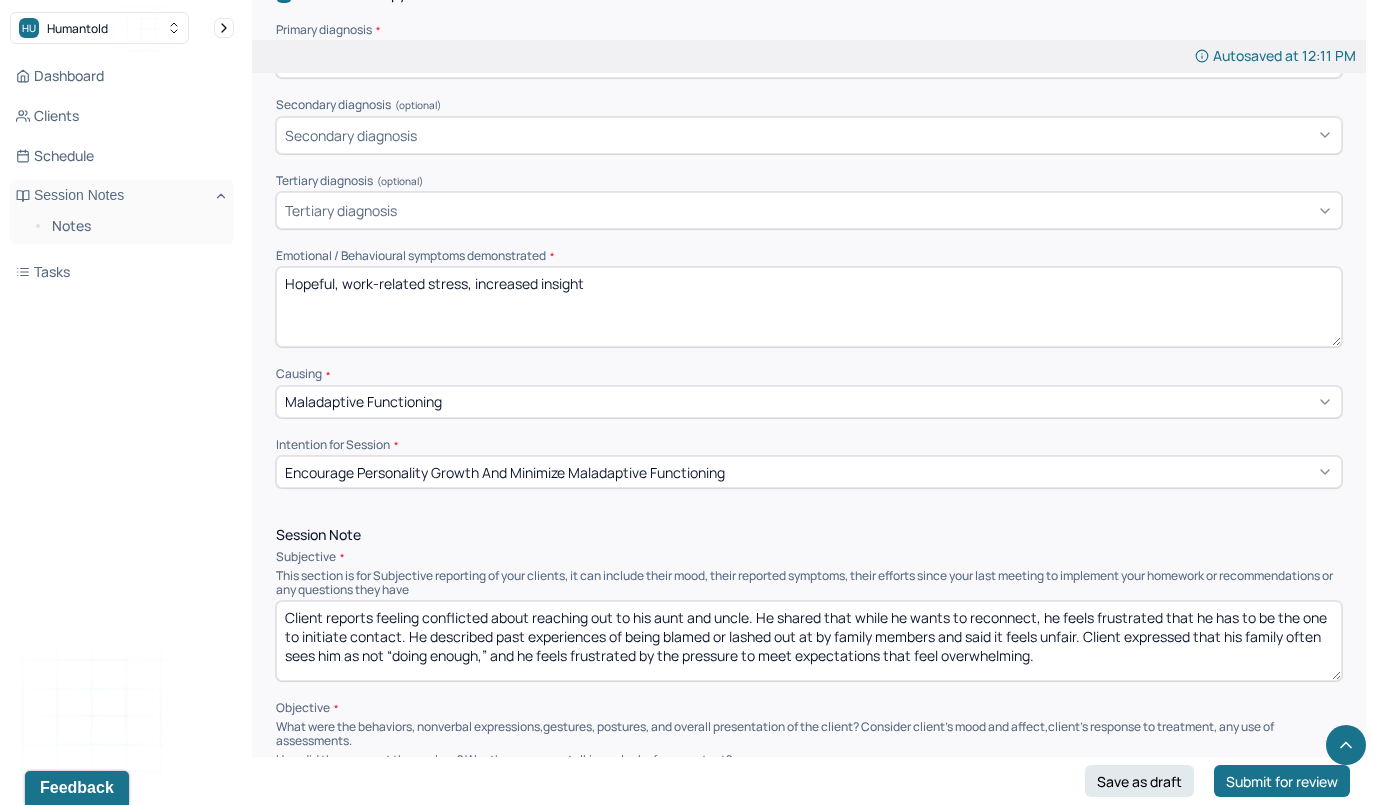 scroll, scrollTop: 760, scrollLeft: 0, axis: vertical 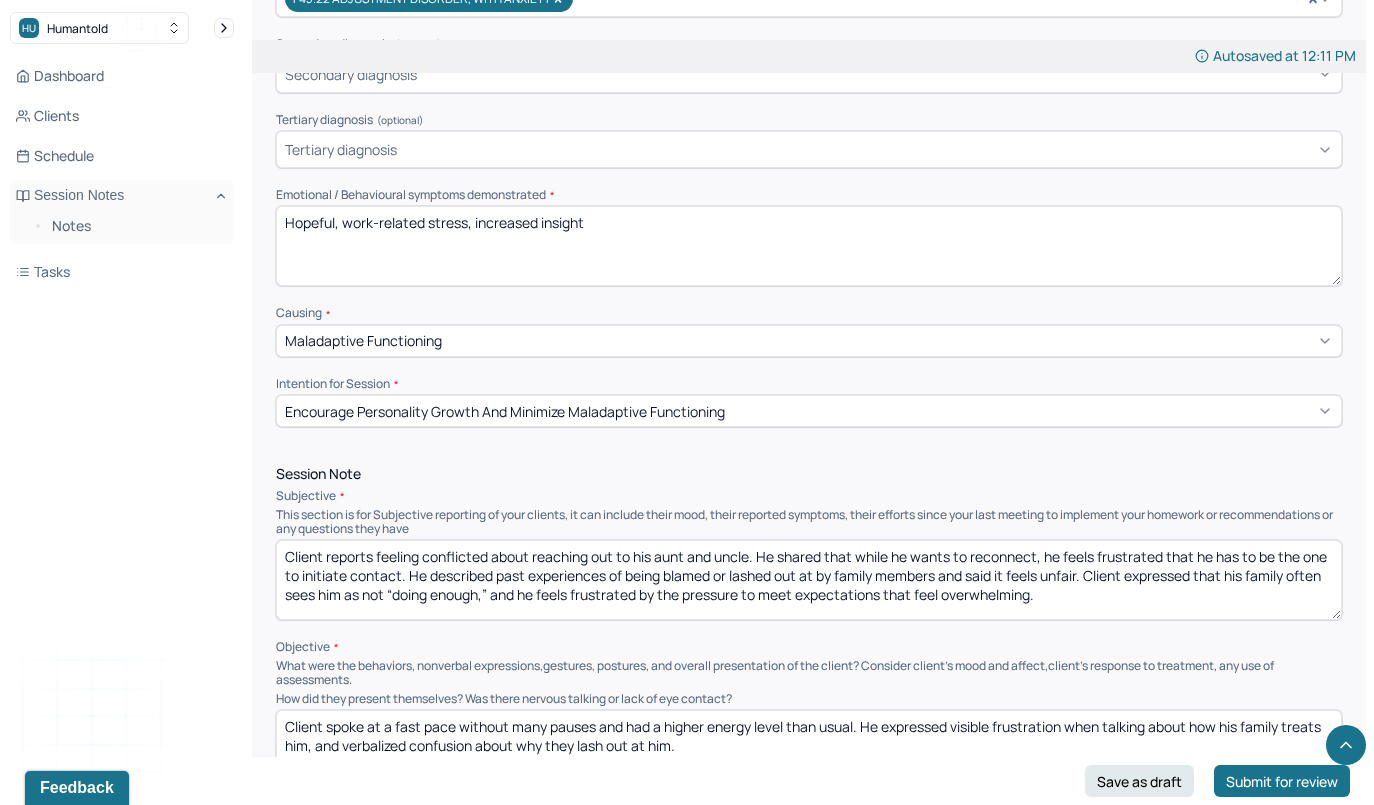 click on "Client reports feeling conflicted about reaching out to his aunt and uncle. He shared that while he wants to reconnect, he feels frustrated that he has to be the one to initiate contact. He described past experiences of being blamed or lashed out at by family members and said it feels unfair. Client expressed that his family often sees him as not “doing enough,” and he feels frustrated by the pressure to meet expectations that feel overwhelming." at bounding box center (809, 580) 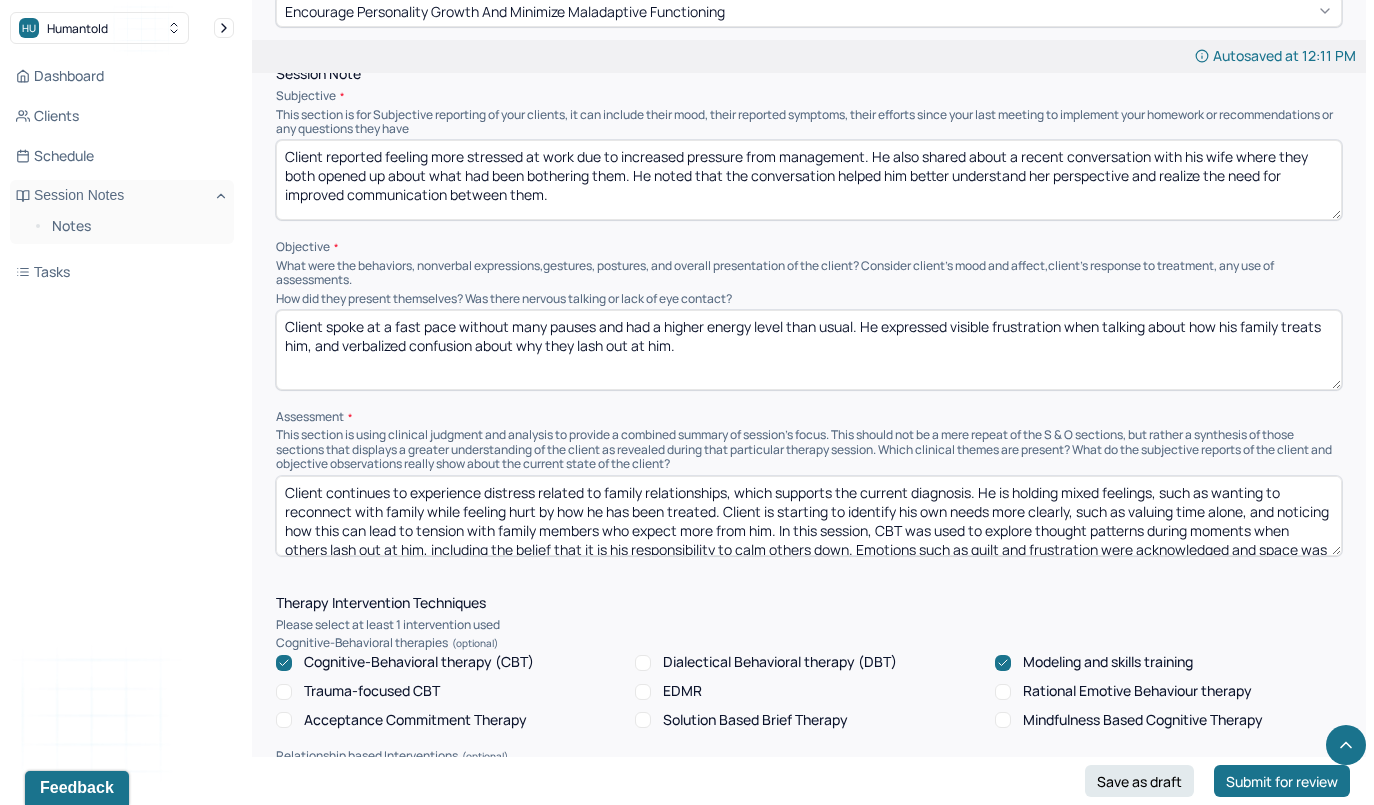scroll, scrollTop: 1165, scrollLeft: 0, axis: vertical 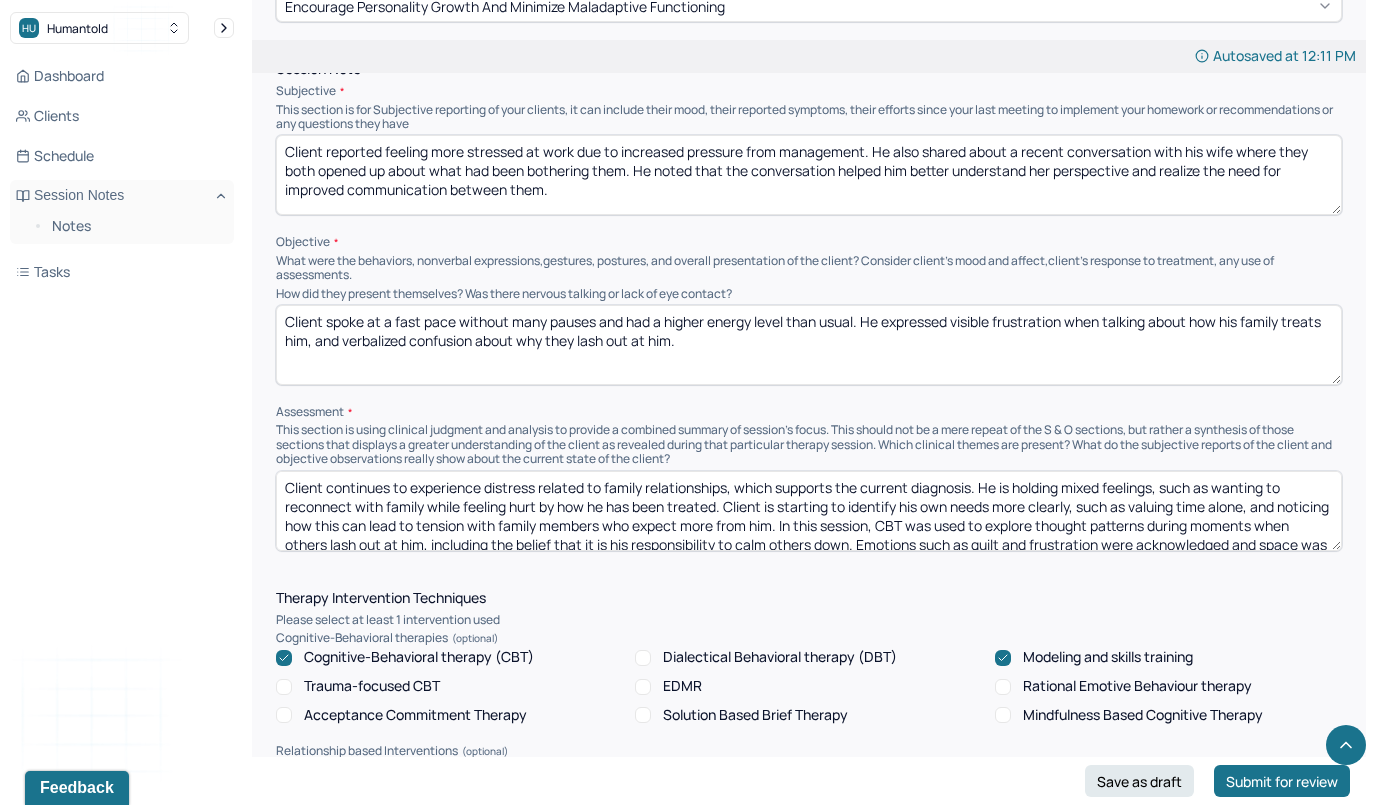 type on "Client reported feeling more stressed at work due to increased pressure from management. He also shared about a recent conversation with his wife where they both opened up about what had been bothering them. He noted that the conversation helped him better understand her perspective and realize the need for improved communication between them." 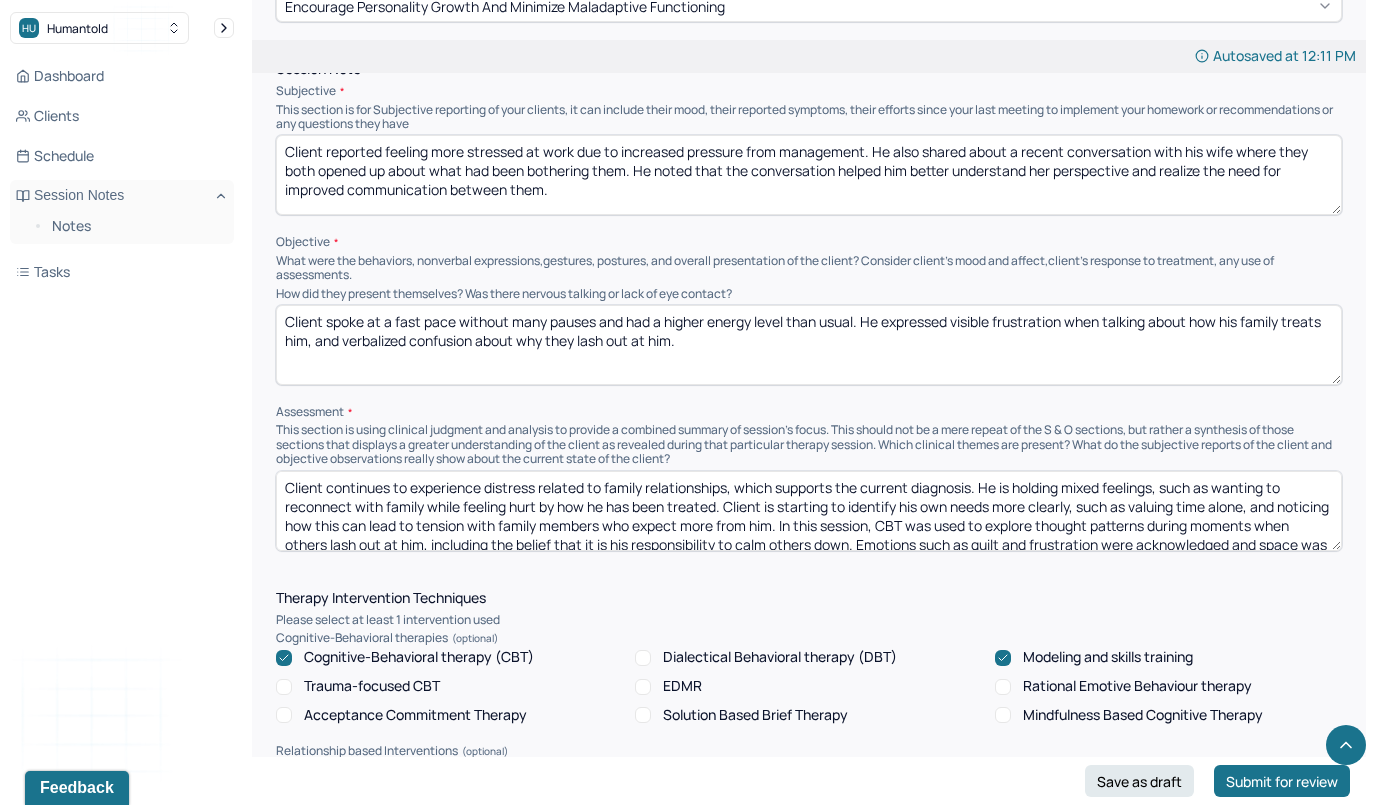 click on "Client spoke at a fast pace without many pauses and had a higher energy level than usual. He expressed visible frustration when talking about how his family treats him, and verbalized confusion about why they lash out at him." at bounding box center (809, 345) 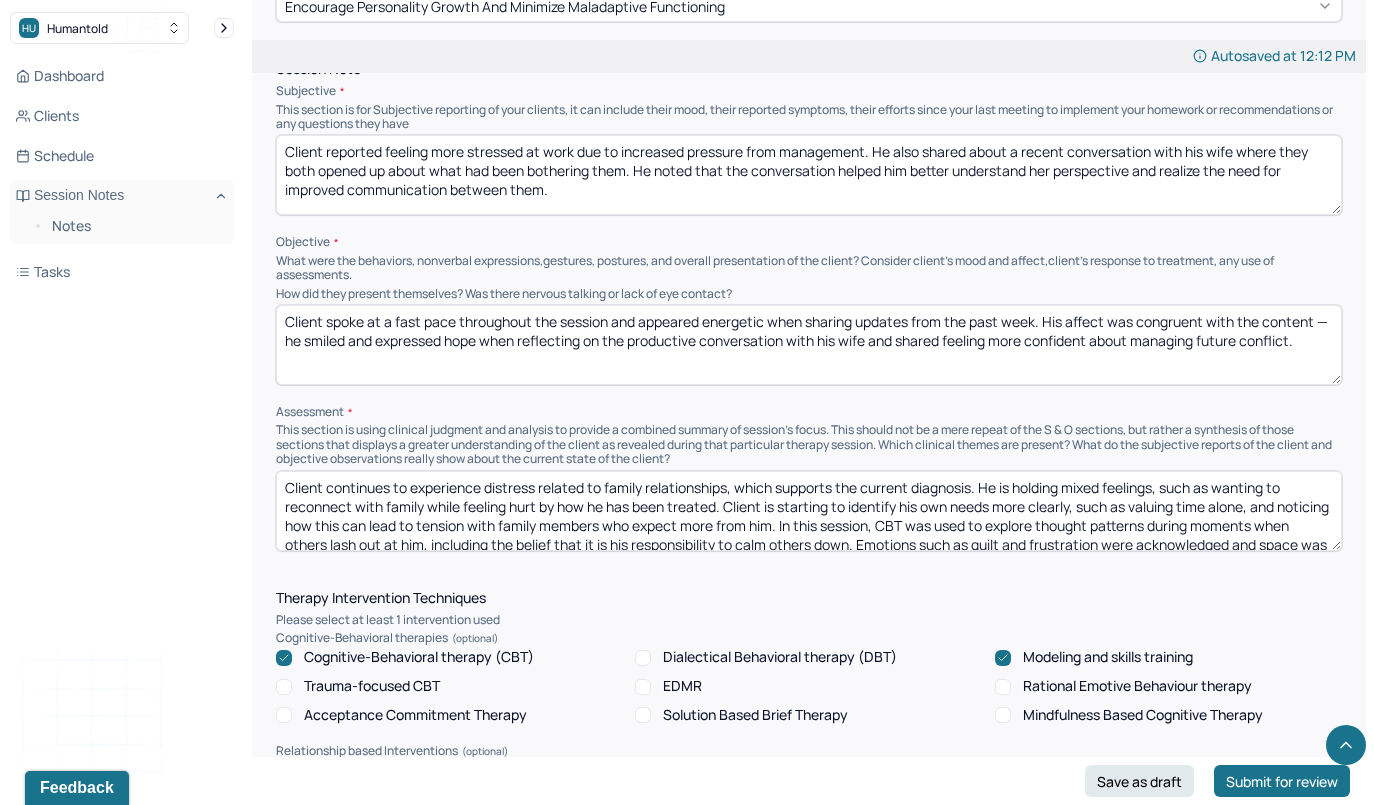 drag, startPoint x: 1312, startPoint y: 339, endPoint x: 877, endPoint y: 325, distance: 435.22522 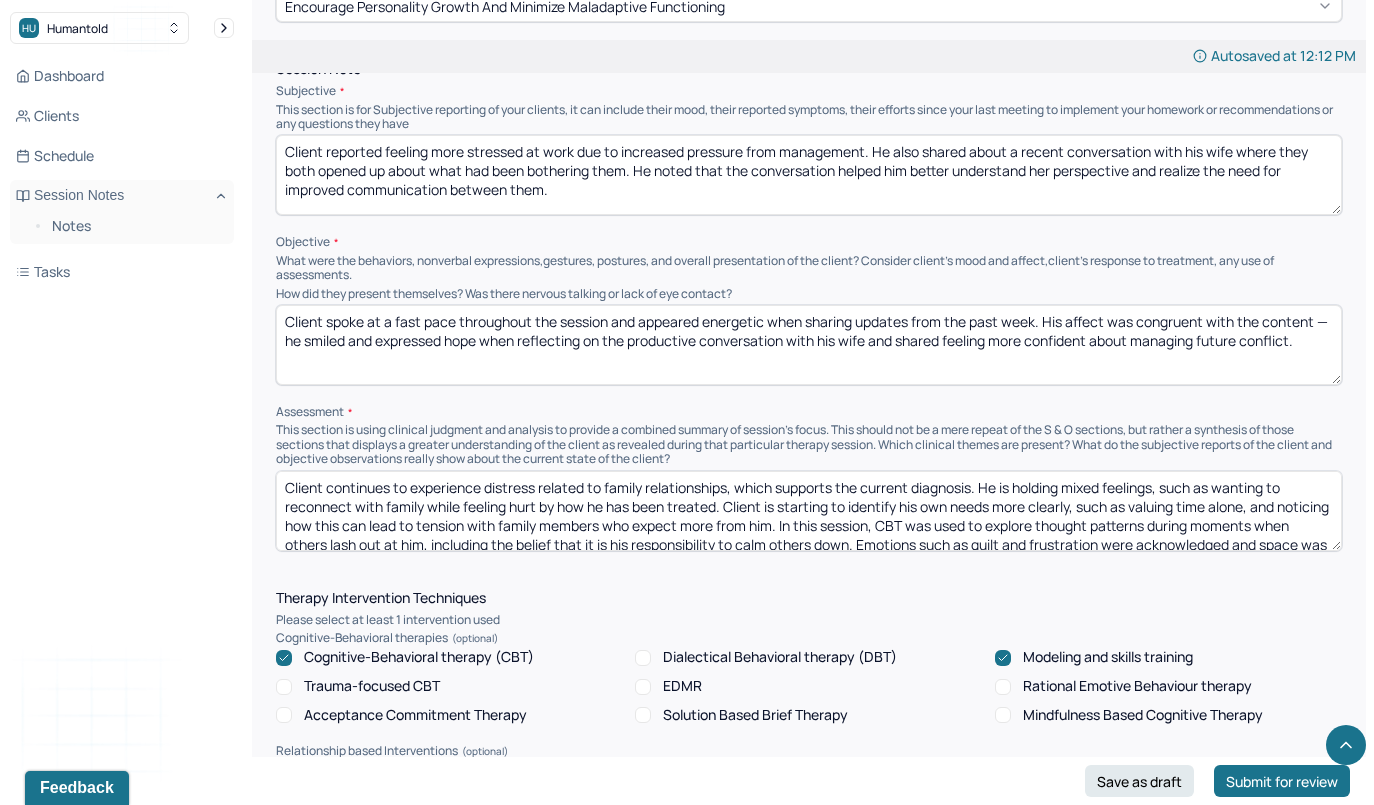click on "Client spoke at a fast pace throughout the session and appeared energetic when sharing updates from the past week. His affect was congruent with the content — he smiled and expressed hope when reflecting on the productive conversation with his wife and shared feeling more confident about managing future conflict." at bounding box center [809, 345] 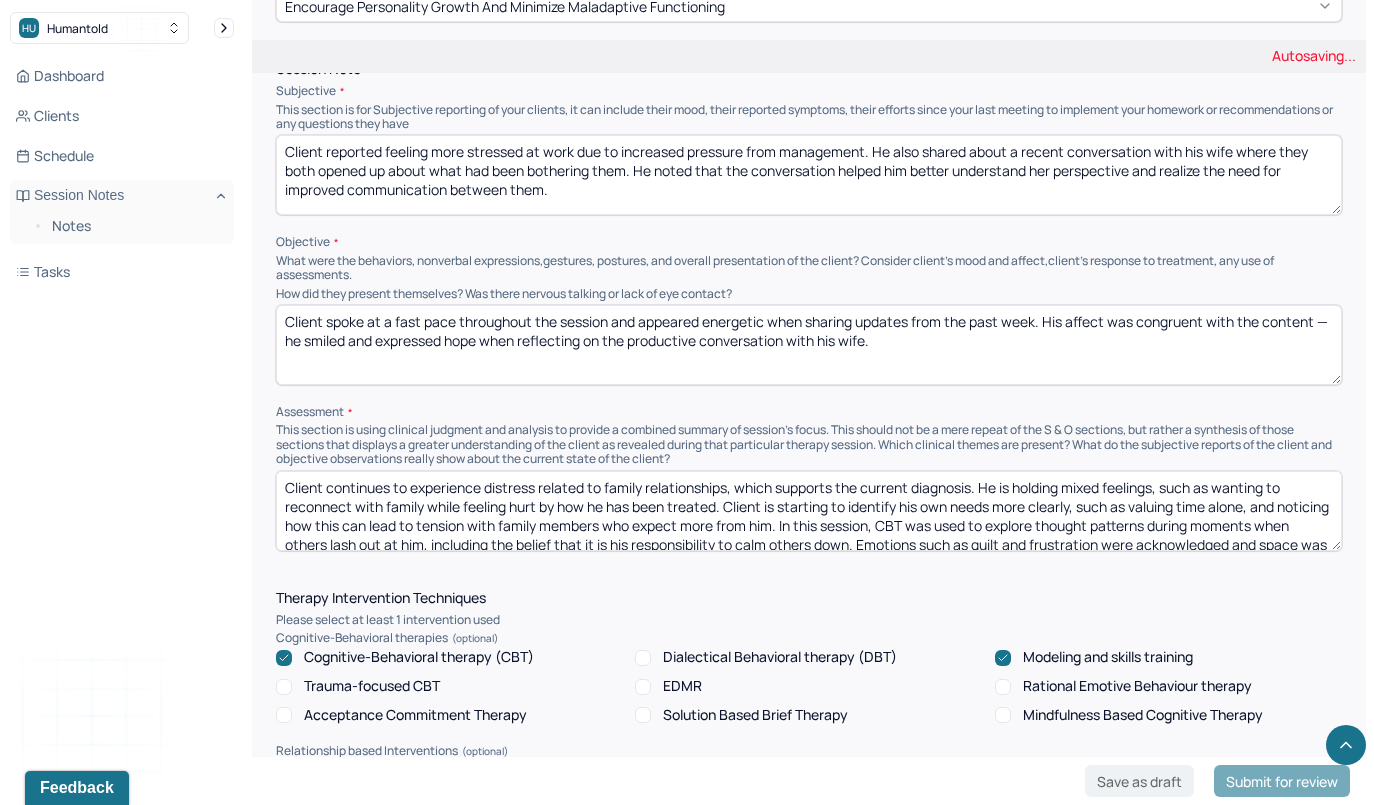 type on "Client spoke at a fast pace throughout the session and appeared energetic when sharing updates from the past week. His affect was congruent with the content — he smiled and expressed hope when reflecting on the productive conversation with his wife." 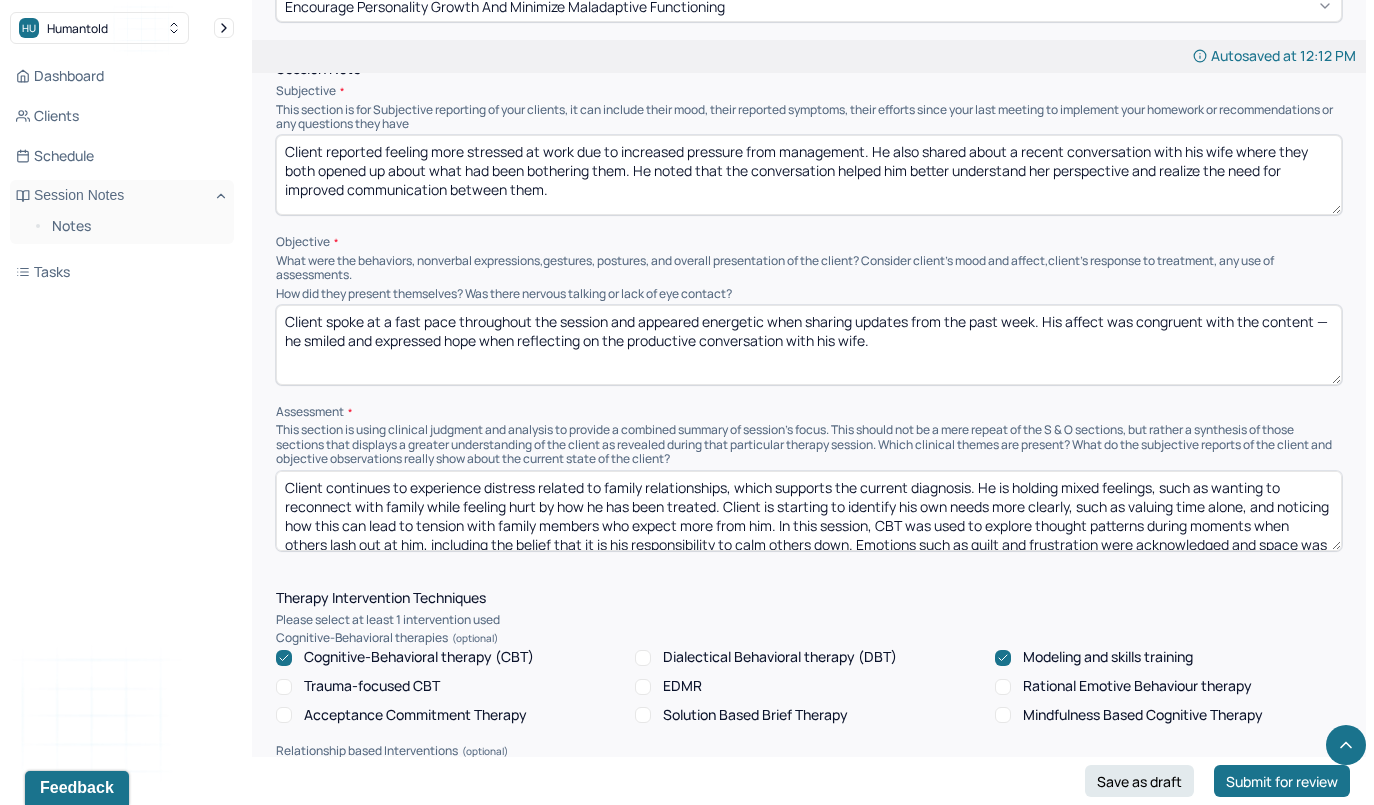 click on "Client continues to experience distress related to family relationships, which supports the current diagnosis. He is holding mixed feelings, such as wanting to reconnect with family while feeling hurt by how he has been treated. Client is starting to identify his own needs more clearly, such as valuing time alone, and noticing how this can lead to tension with family members who expect more from him. In this session, CBT was used to explore thought patterns during moments when others lash out at him, including the belief that it is his responsibility to calm others down. Emotions such as guilt and frustration were acknowledged and space was made to sit with them without judgment." at bounding box center (809, 511) 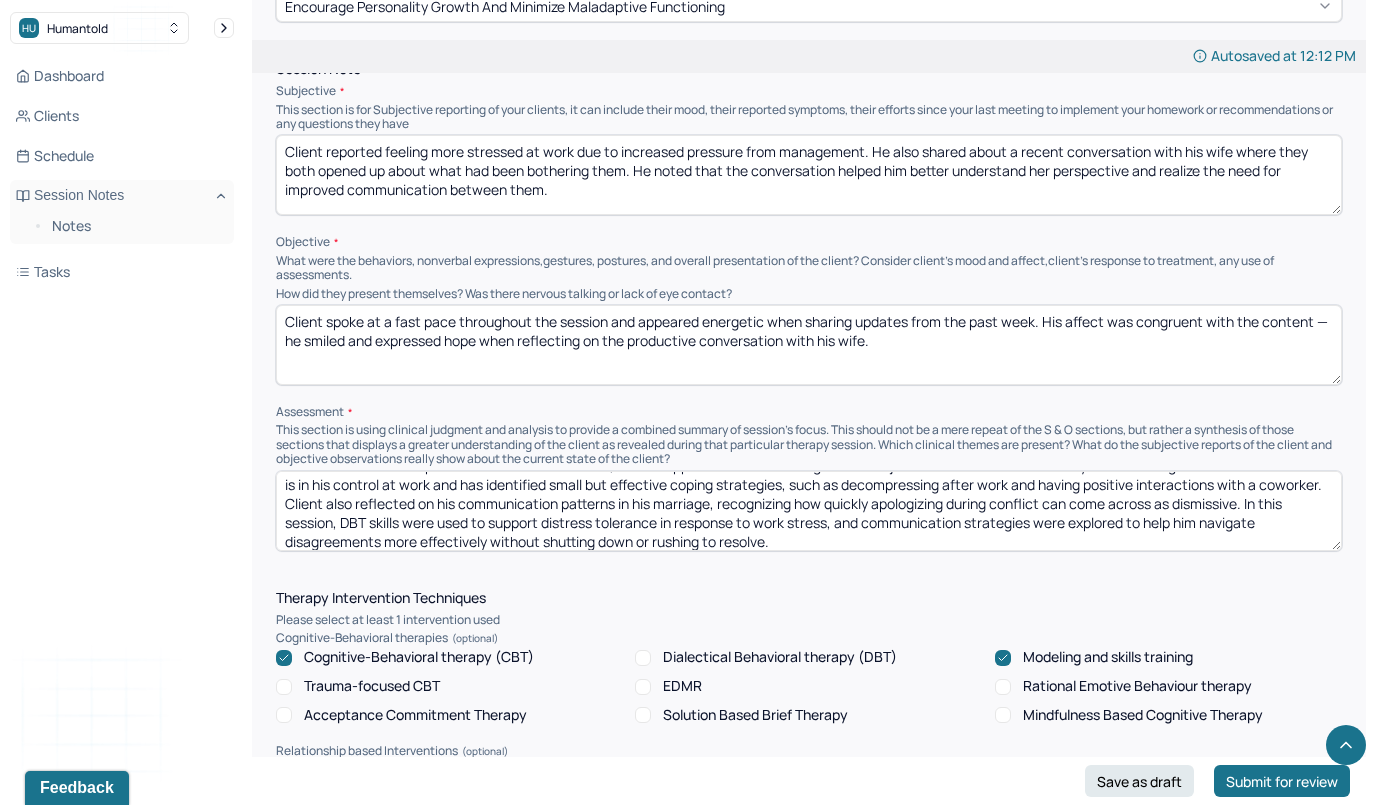 scroll, scrollTop: 0, scrollLeft: 0, axis: both 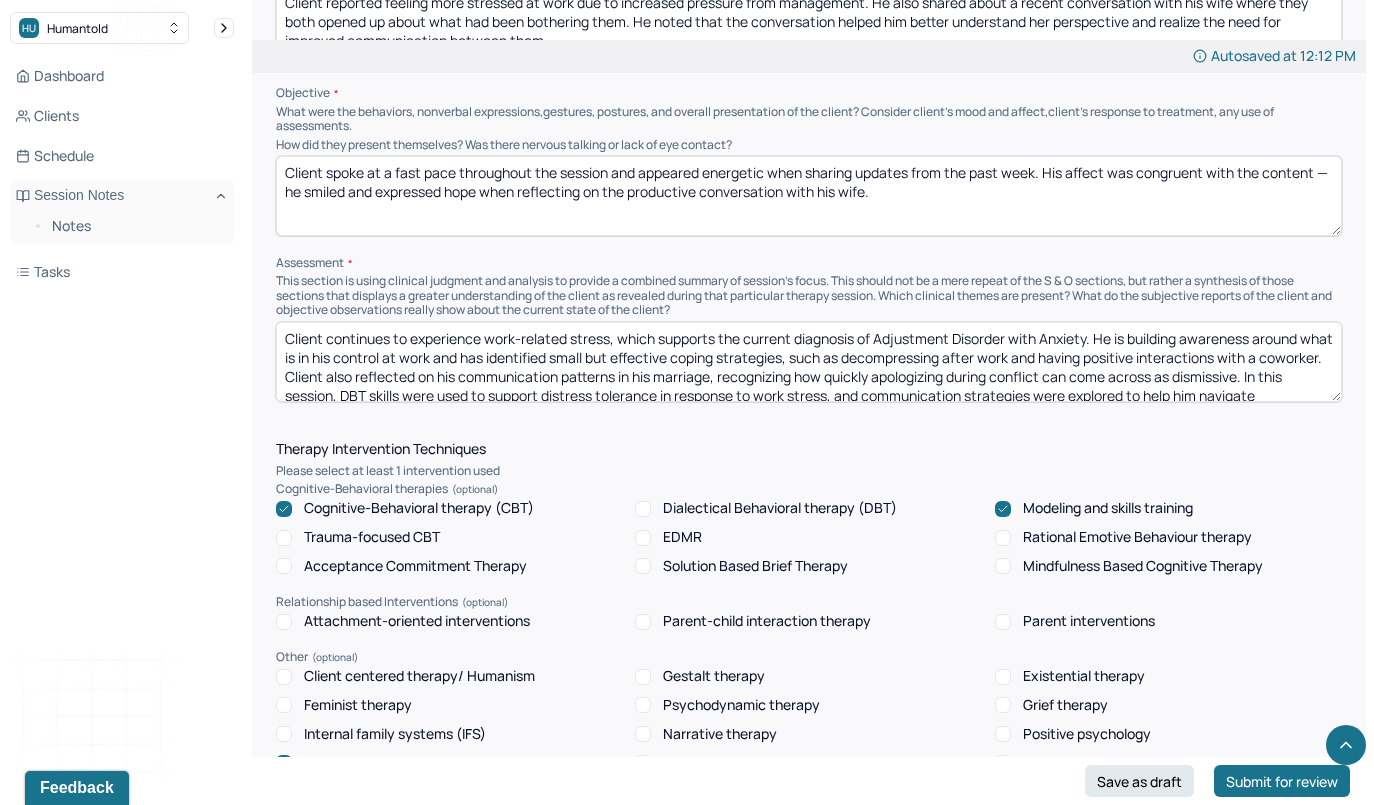 drag, startPoint x: 1090, startPoint y: 332, endPoint x: 896, endPoint y: 334, distance: 194.01031 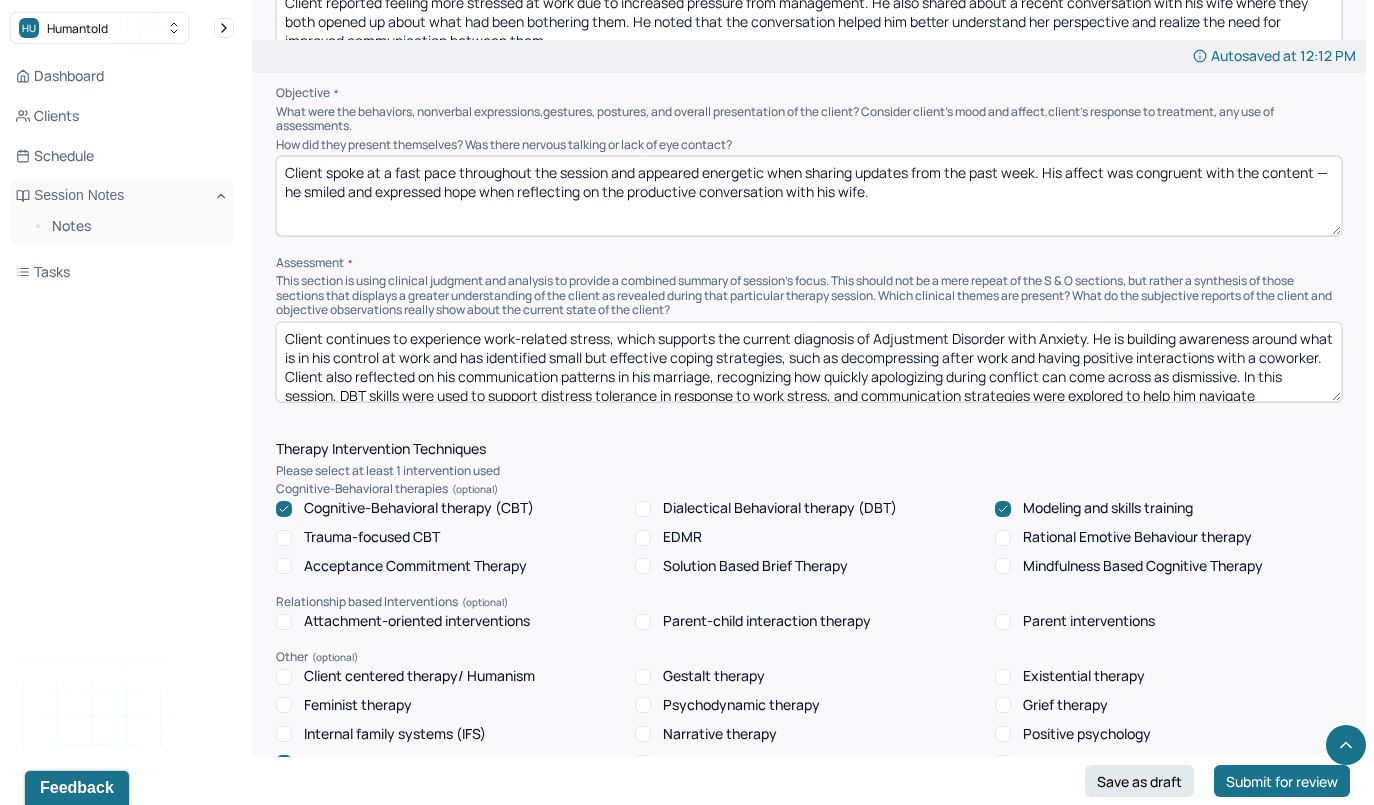 click on "Client continues to experience work-related stress, which supports the current diagnosis of Adjustment Disorder with Anxiety. He is building awareness around what is in his control at work and has identified small but effective coping strategies, such as decompressing after work and having positive interactions with a coworker. Client also reflected on his communication patterns in his marriage, recognizing how quickly apologizing during conflict can come across as dismissive. In this session, DBT skills were used to support distress tolerance in response to work stress, and communication strategies were explored to help him navigate disagreements more effectively without shutting down or rushing to resolve." at bounding box center (809, 362) 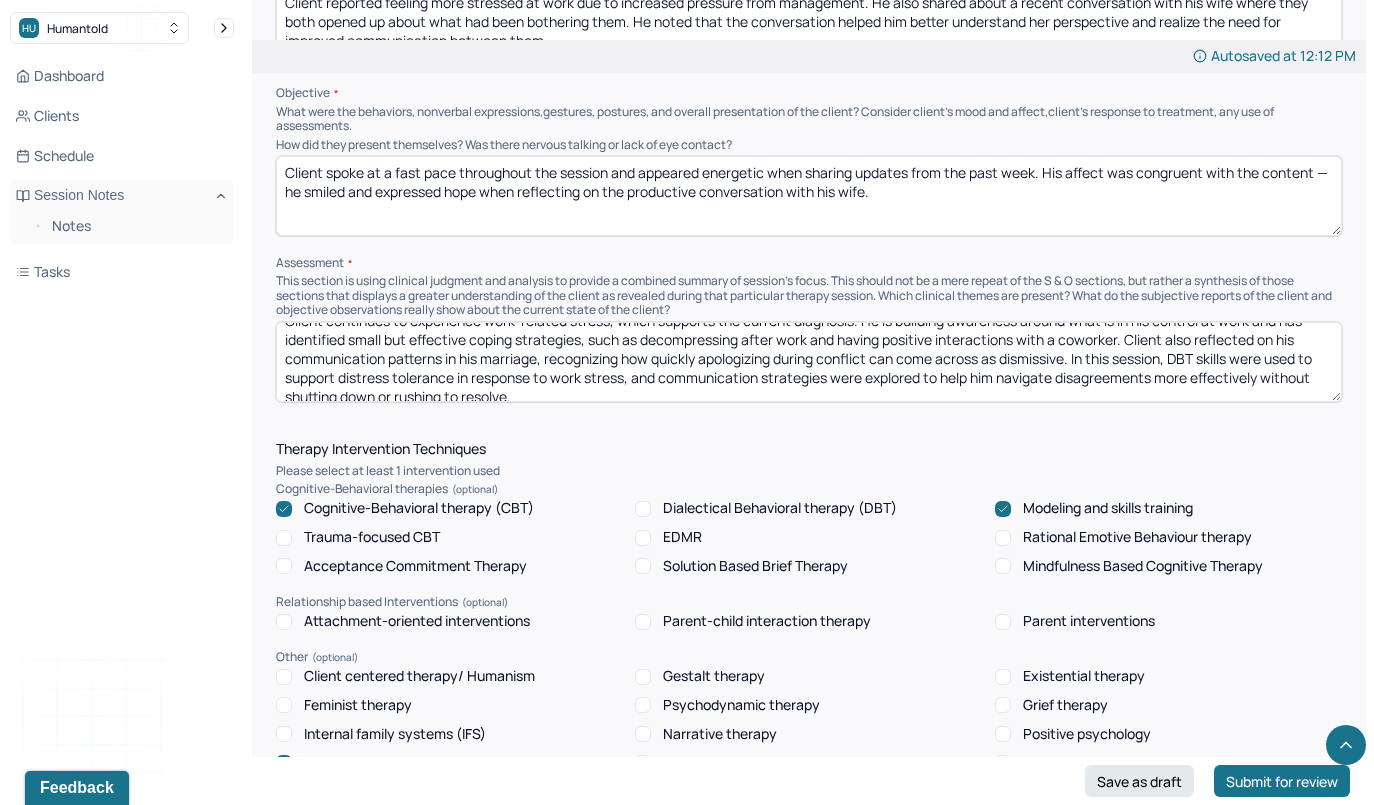 scroll, scrollTop: 28, scrollLeft: 0, axis: vertical 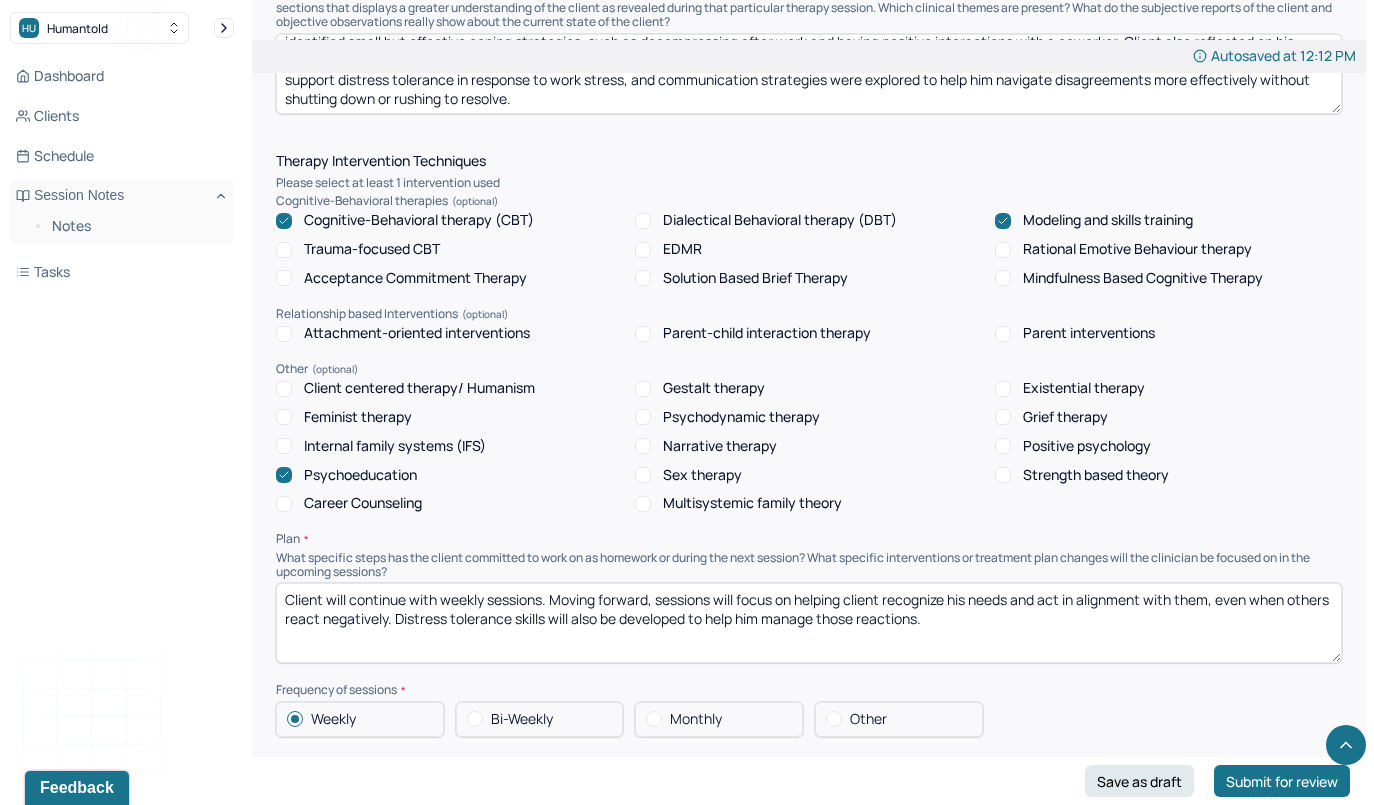 type on "Client continues to experience work-related stress, which supports the current diagnosis. He is building awareness around what is in his control at work and has identified small but effective coping strategies, such as decompressing after work and having positive interactions with a coworker. Client also reflected on his communication patterns in his marriage, recognizing how quickly apologizing during conflict can come across as dismissive. In this session, DBT skills were used to support distress tolerance in response to work stress, and communication strategies were explored to help him navigate disagreements more effectively without shutting down or rushing to resolve." 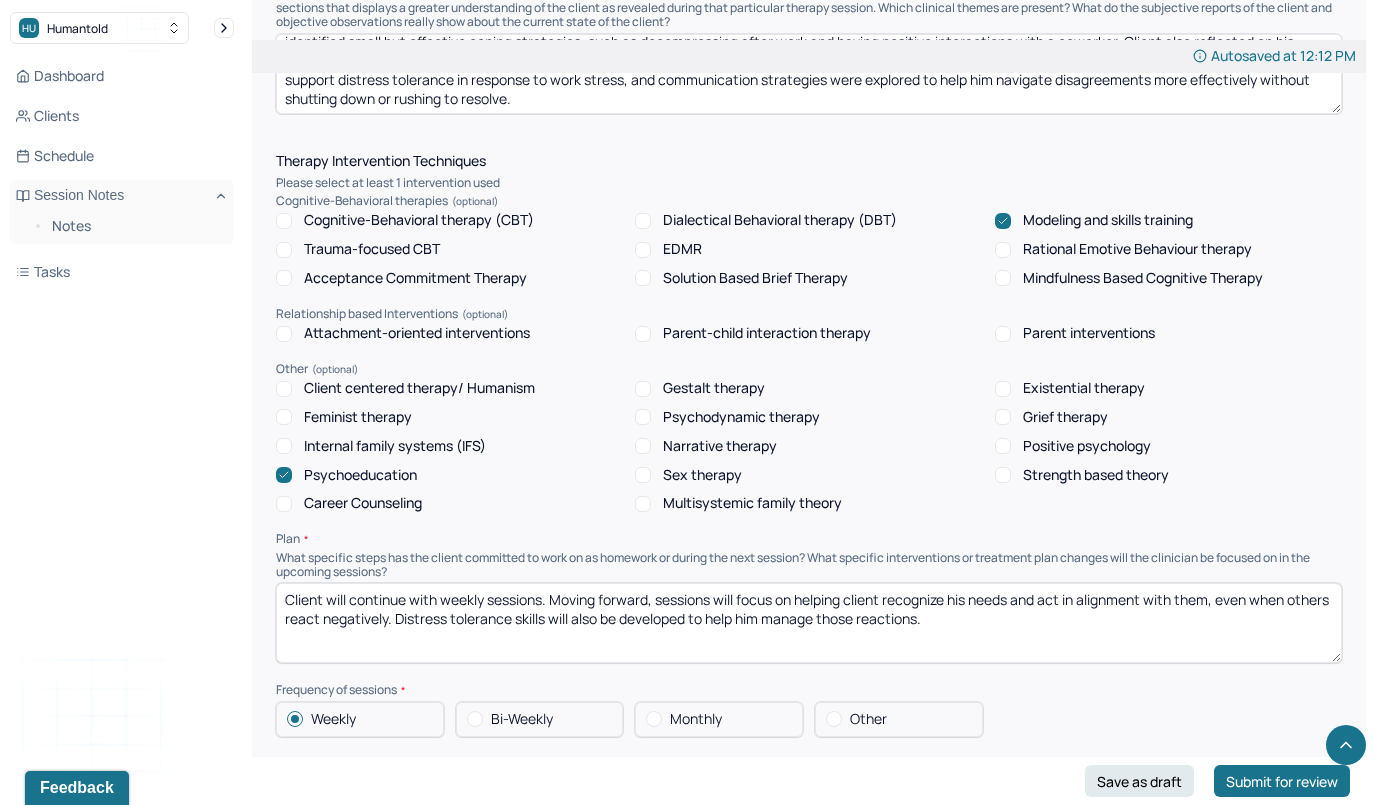 click on "Cognitive-Behavioral therapies" at bounding box center (809, 201) 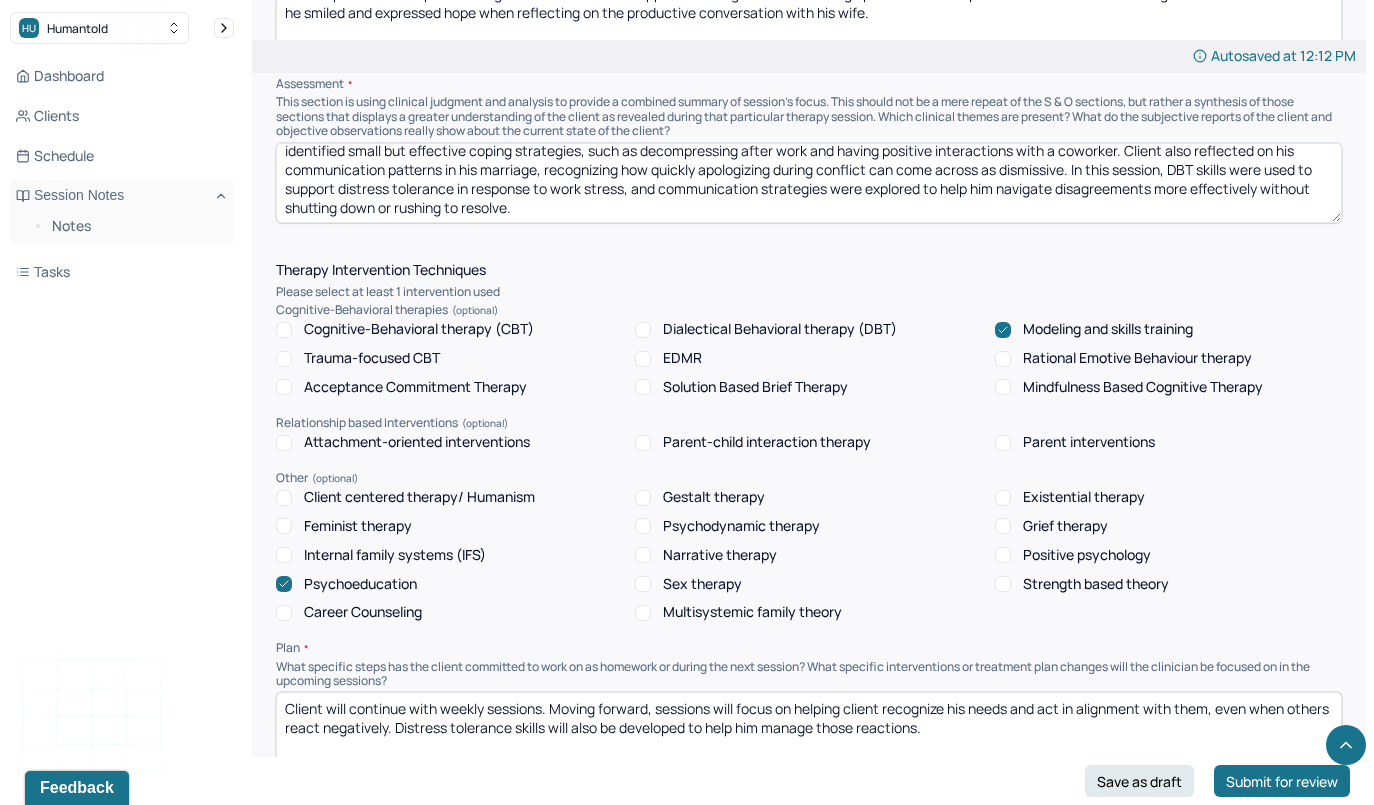 scroll, scrollTop: 1489, scrollLeft: 0, axis: vertical 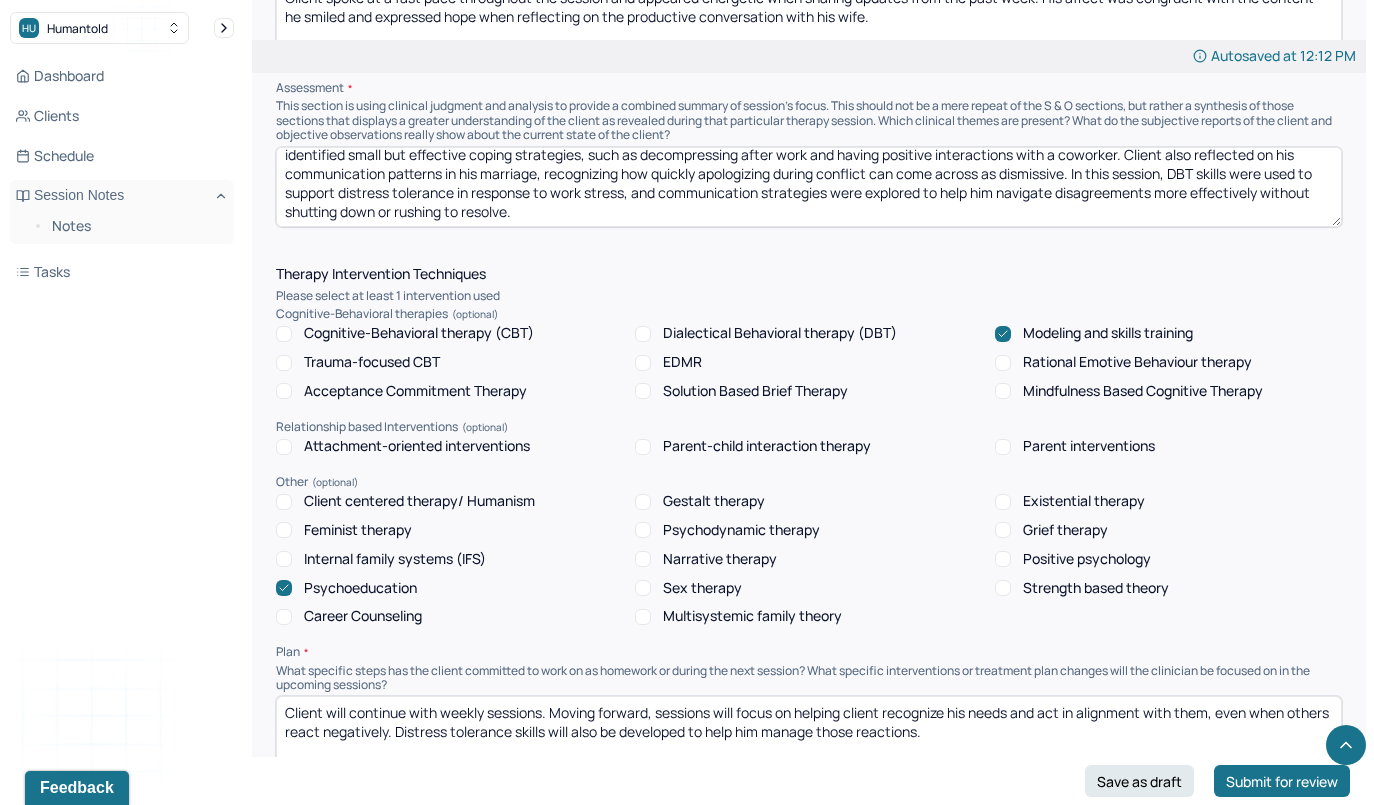 click on "Dialectical Behavioral therapy (DBT)" at bounding box center (780, 333) 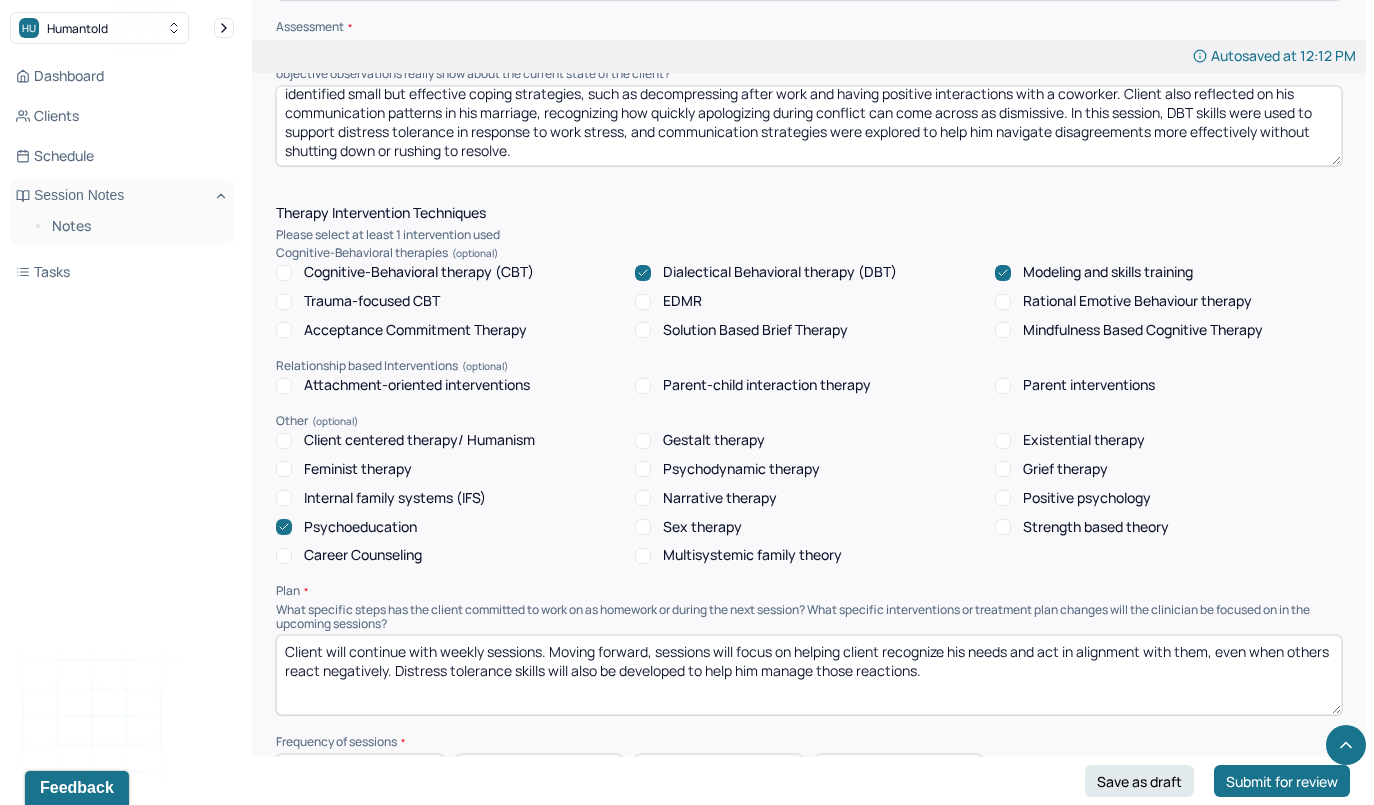 scroll, scrollTop: 1551, scrollLeft: 0, axis: vertical 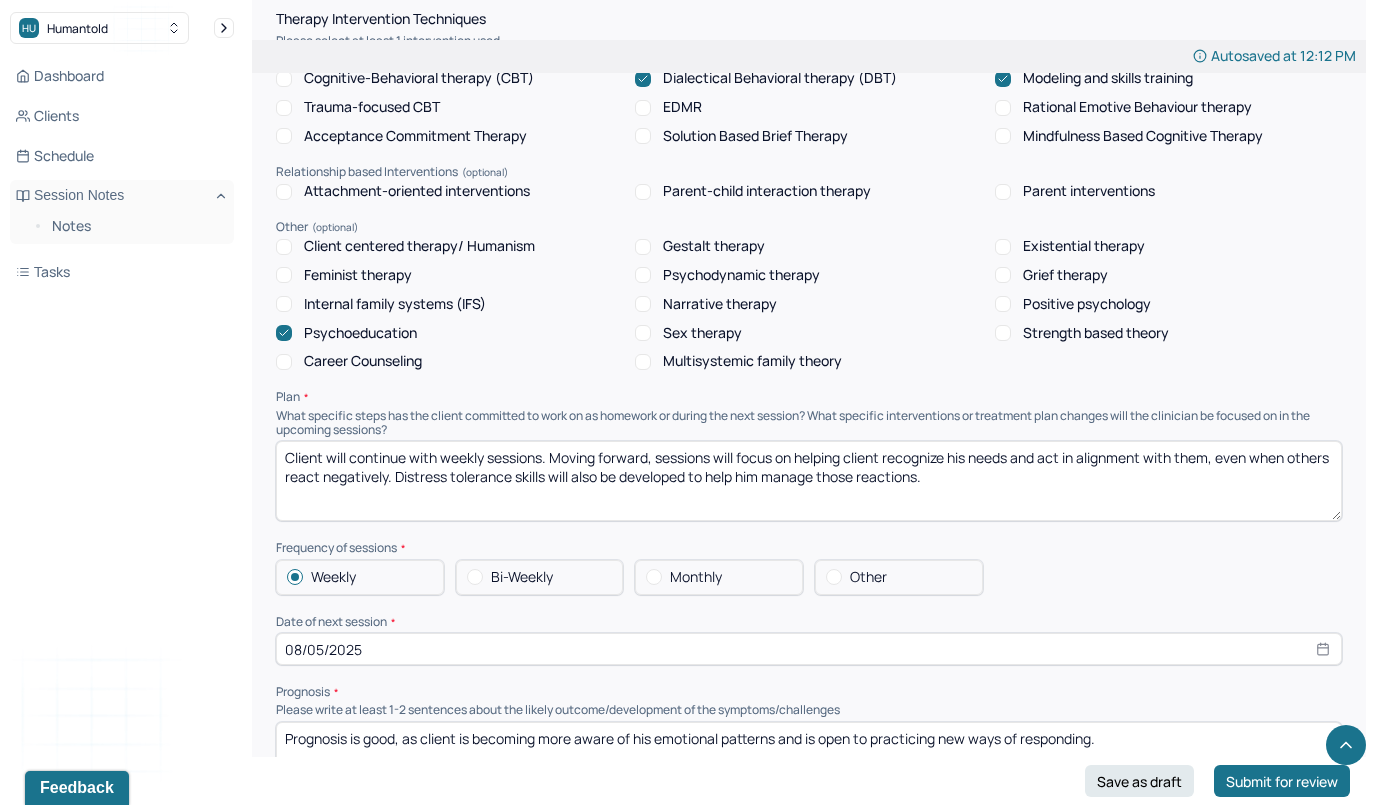 click on "Client will continue with weekly sessions. Moving forward, sessions will focus on helping client recognize his needs and act in alignment with them, even when others react negatively. Distress tolerance skills will also be developed to help him manage those reactions." at bounding box center (809, 481) 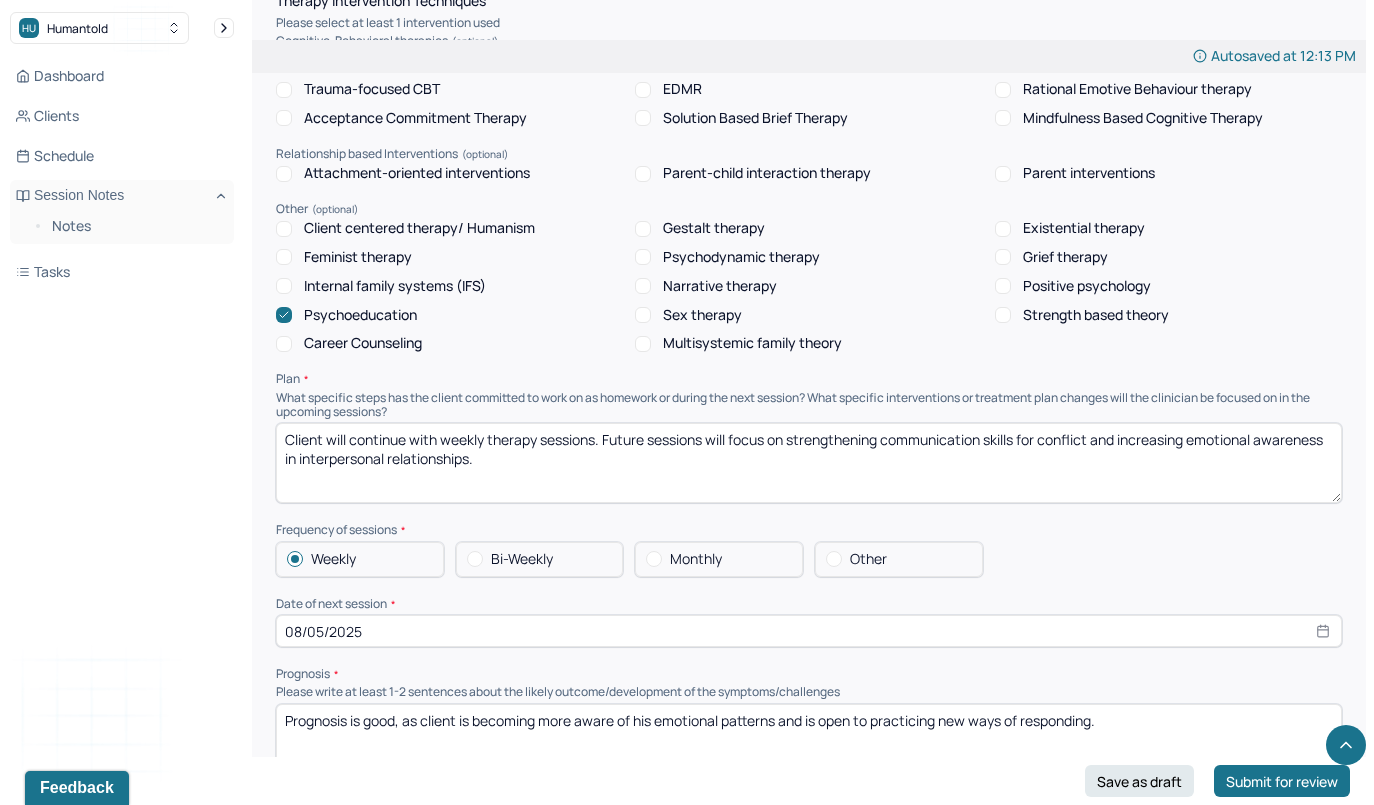 scroll, scrollTop: 1770, scrollLeft: 0, axis: vertical 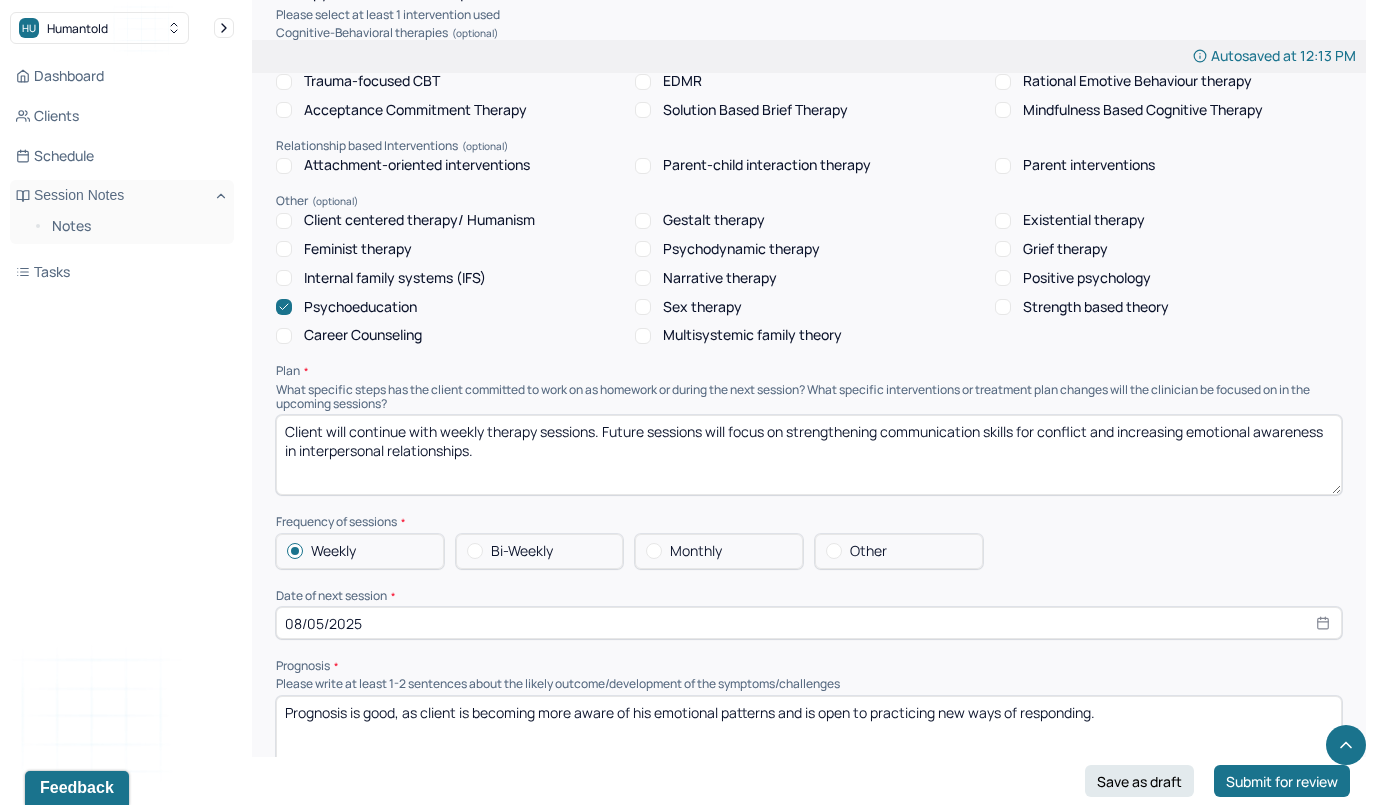 type on "Client will continue with weekly therapy sessions. Future sessions will focus on strengthening communication skills for conflict and increasing emotional awareness in interpersonal relationships." 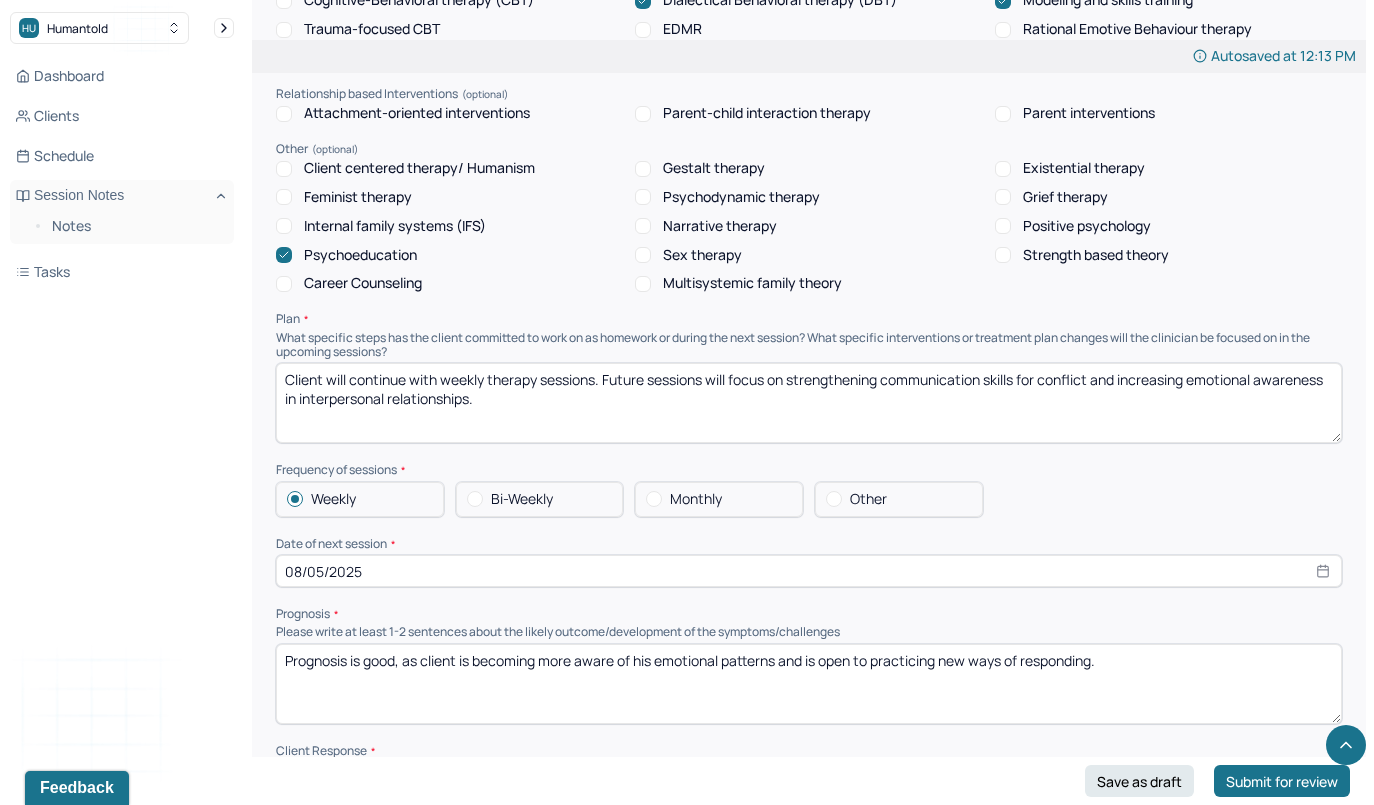 scroll, scrollTop: 1939, scrollLeft: 0, axis: vertical 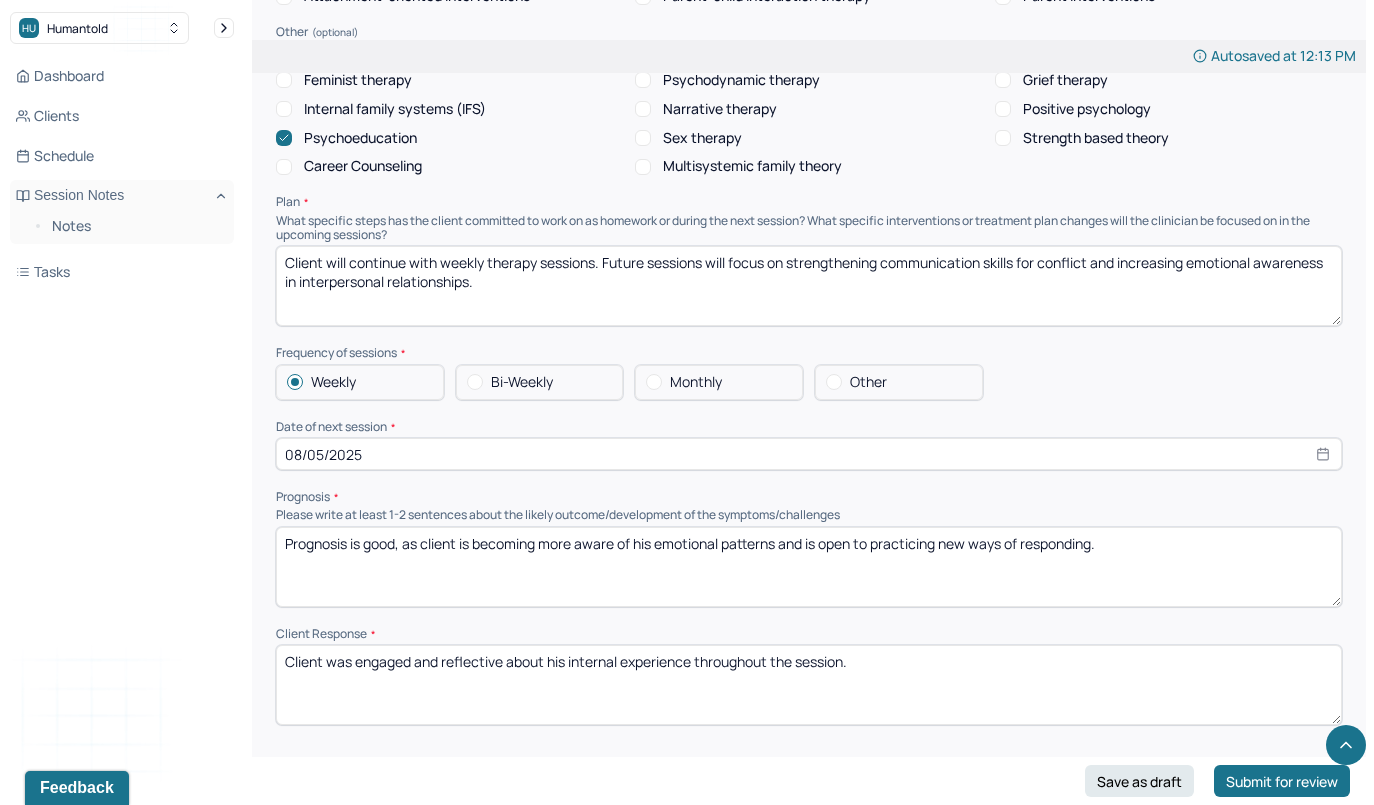 select on "7" 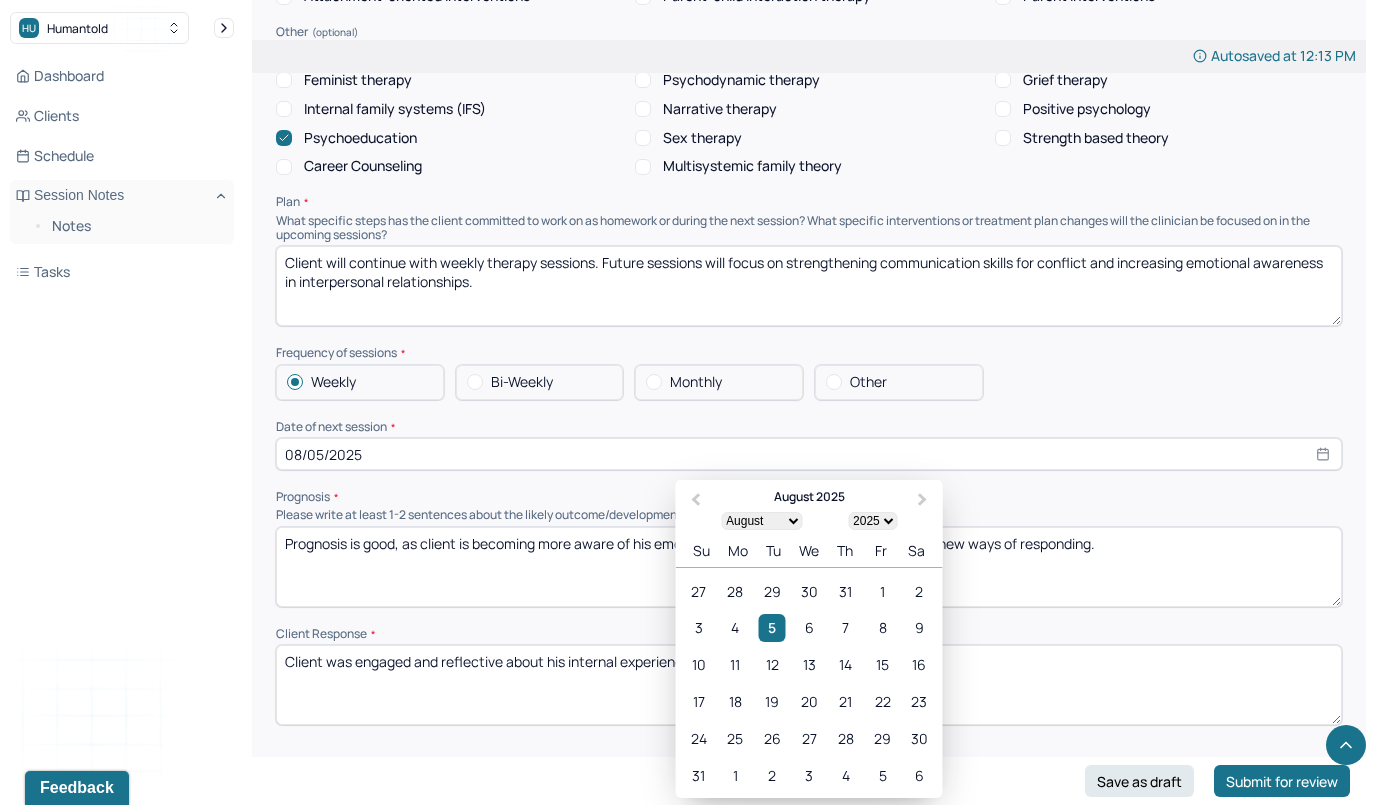 click on "08/05/2025" at bounding box center (809, 454) 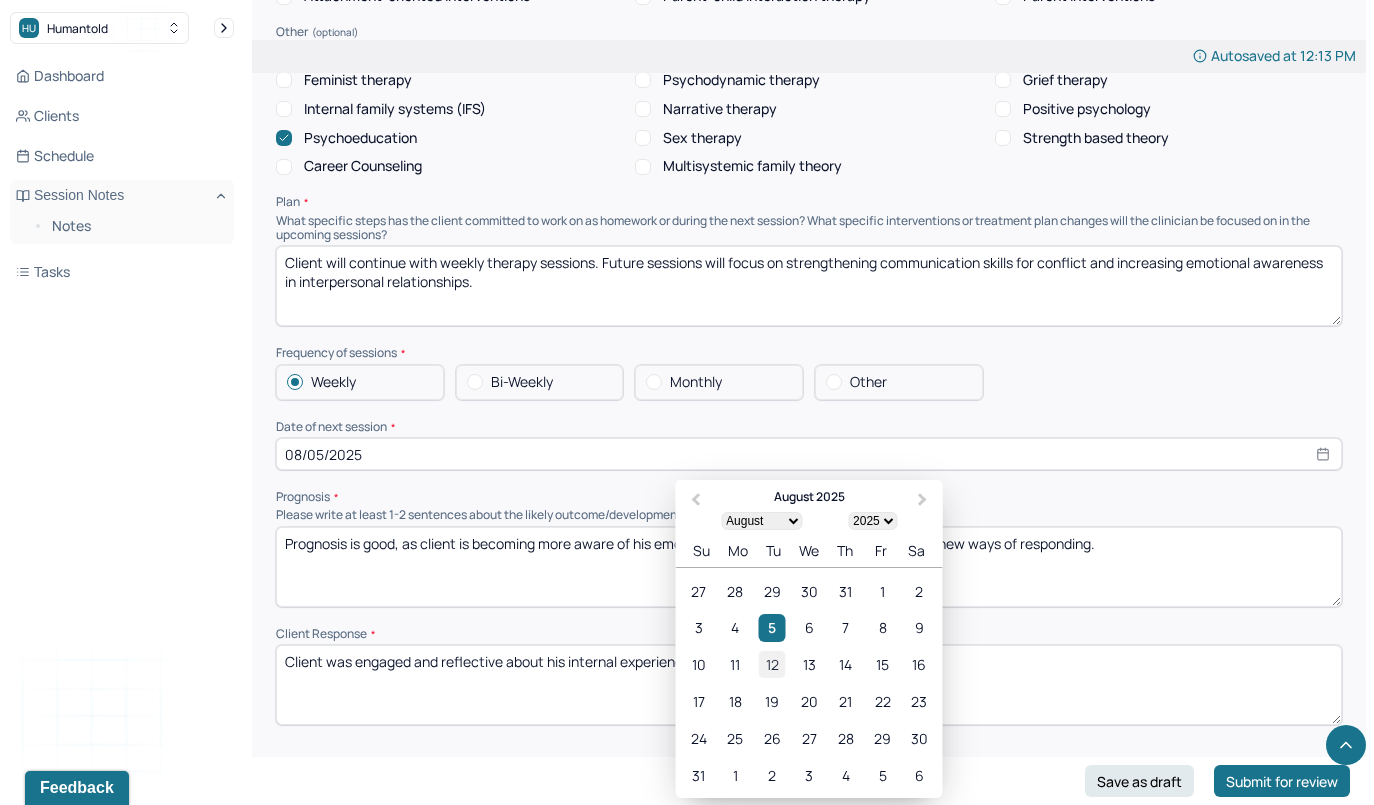 click on "12" at bounding box center [772, 664] 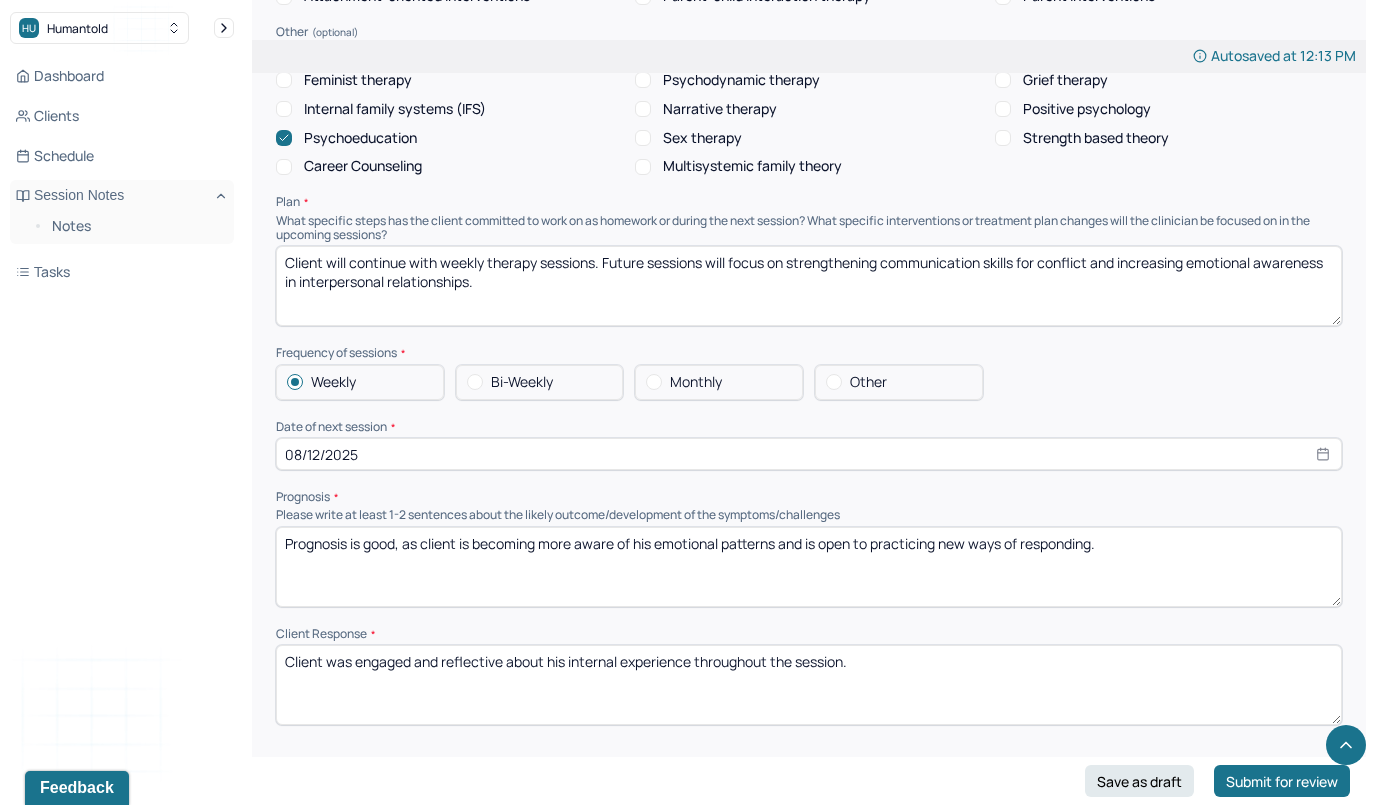 click on "Prognosis is good, as client is becoming more aware of his emotional patterns and is open to practicing new ways of responding." at bounding box center (809, 567) 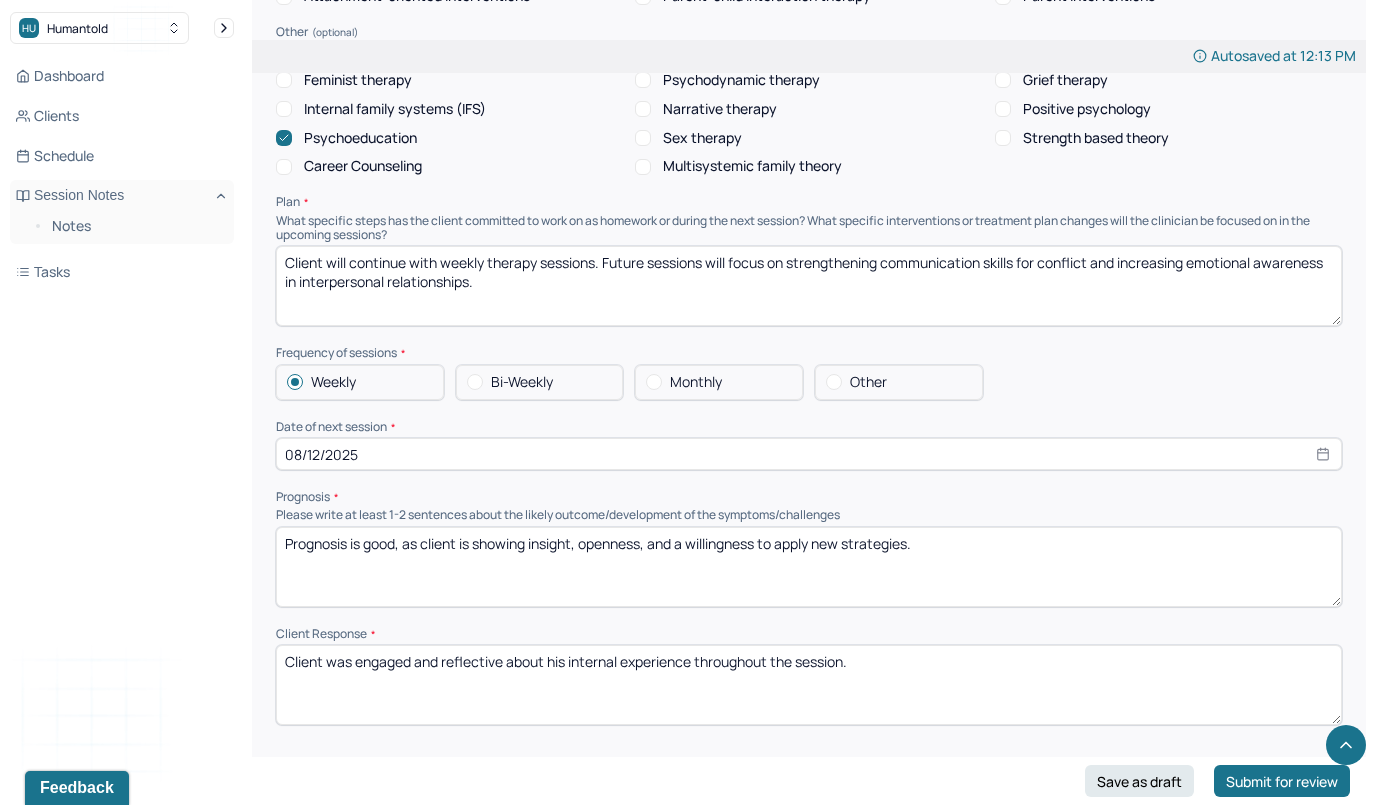 type on "Prognosis is good, as client is showing insight, openness, and a willingness to apply new strategies." 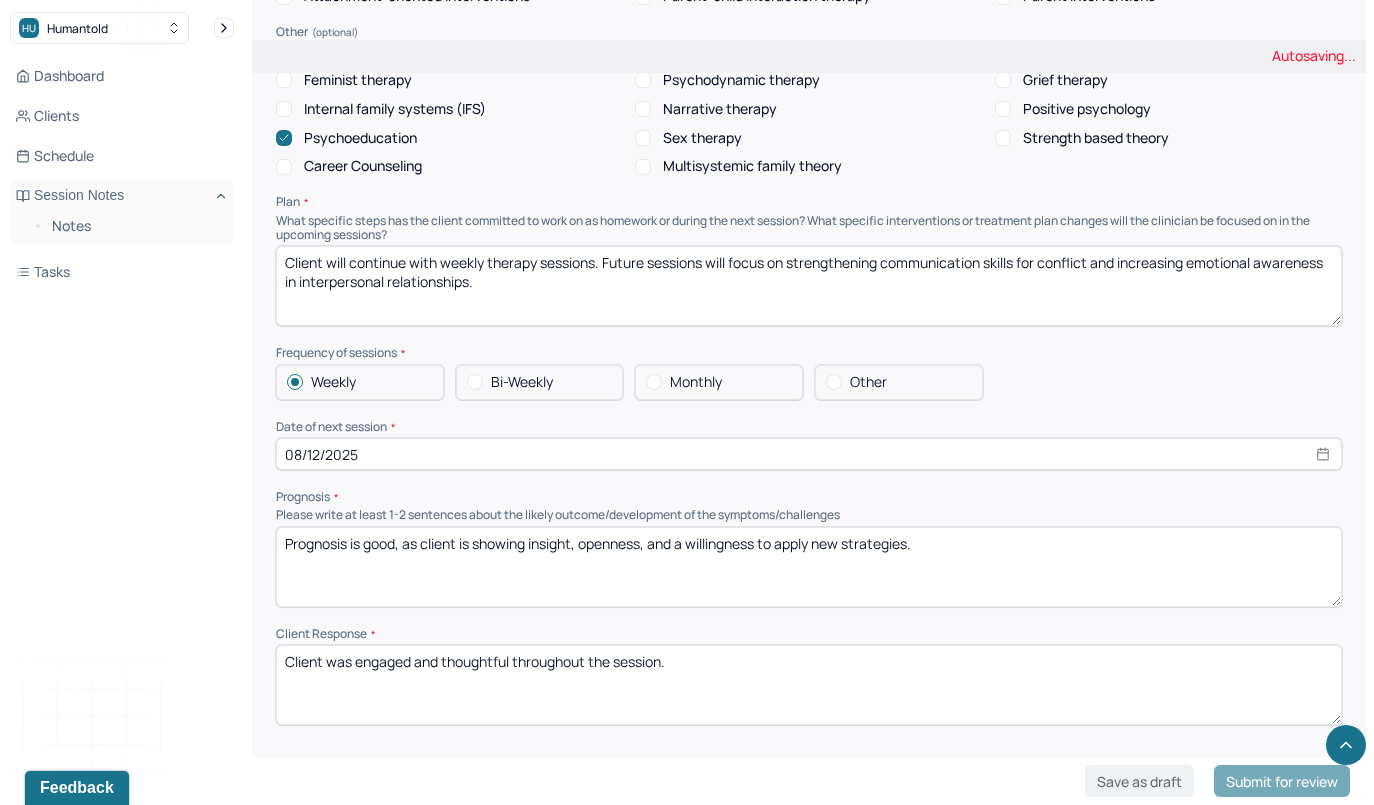 type on "Client was engaged and thoughtful throughout the session." 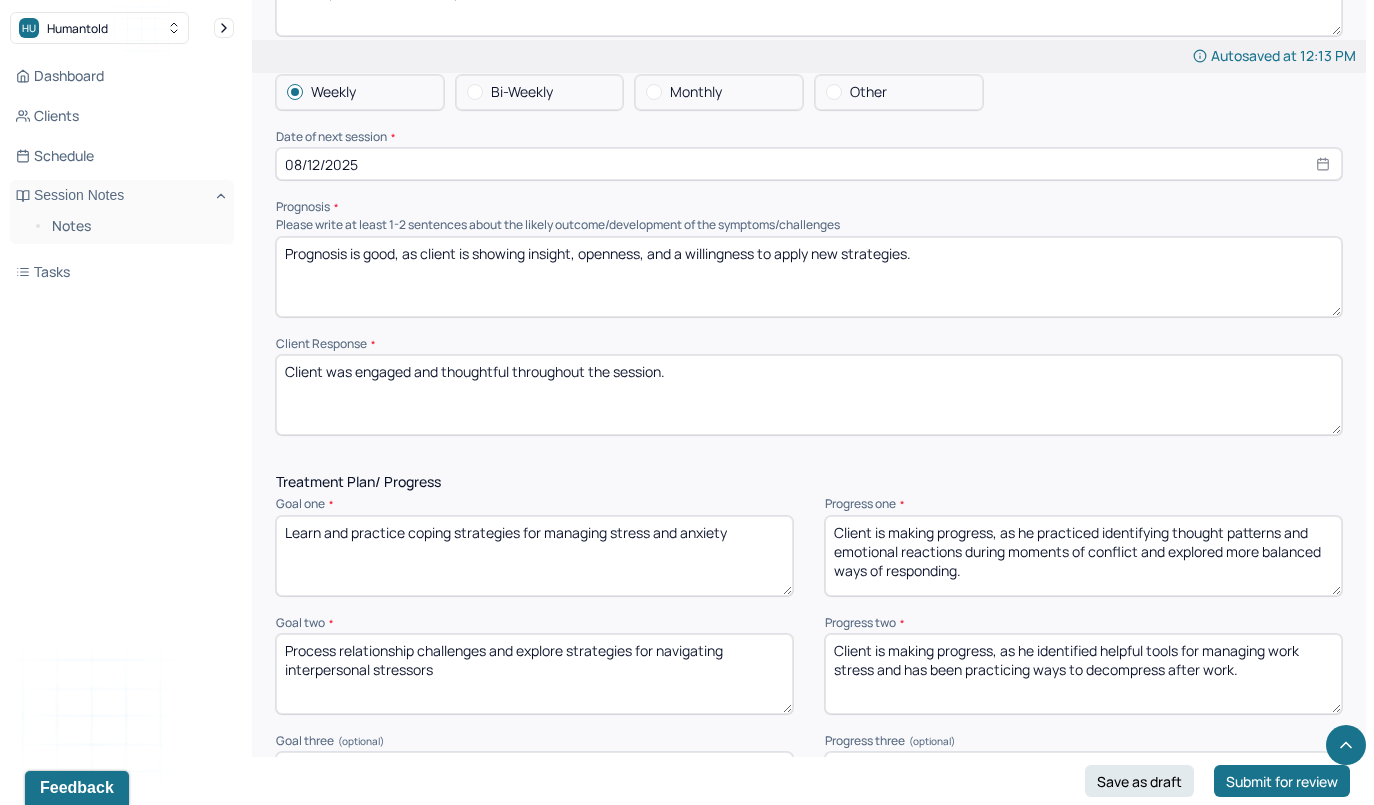 scroll, scrollTop: 2427, scrollLeft: 0, axis: vertical 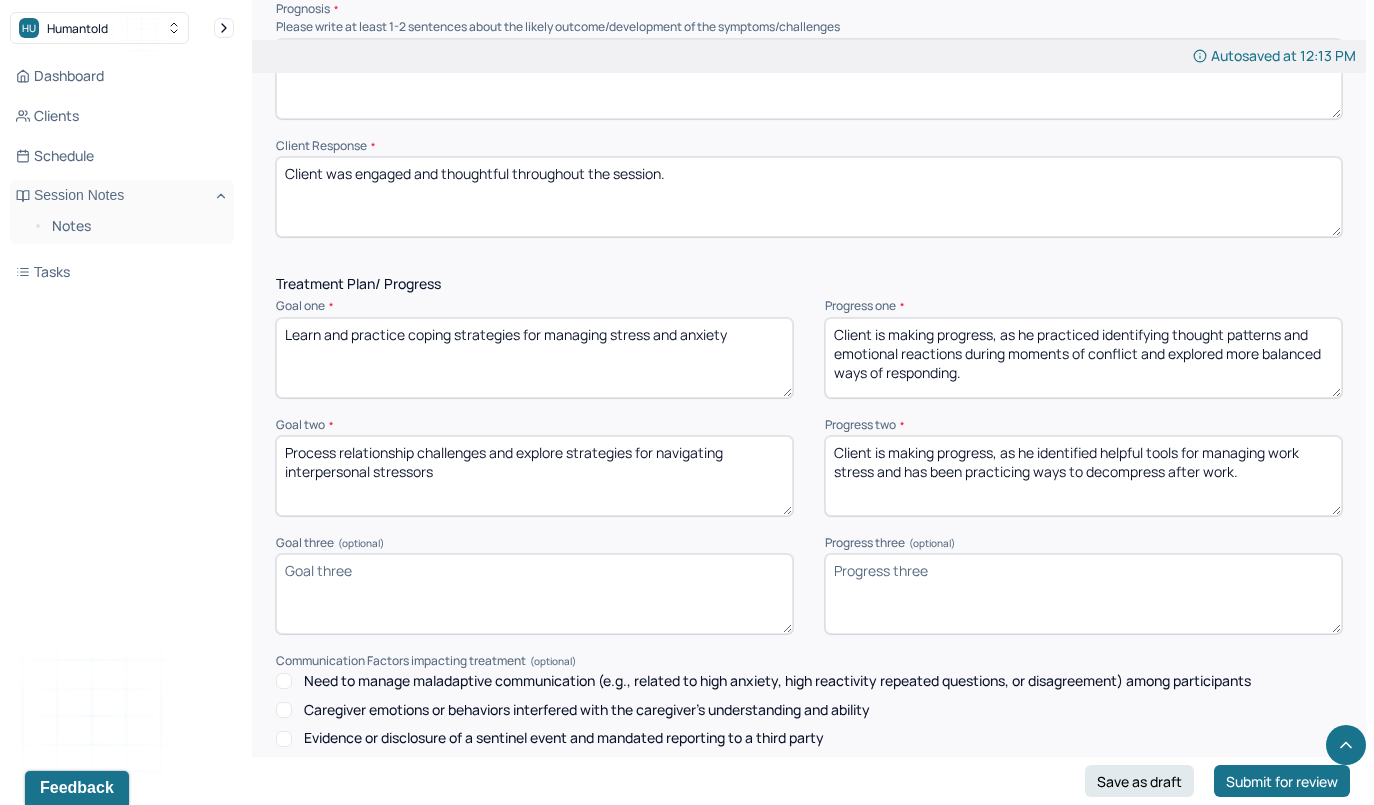 click on "Client is making progress, as he practiced identifying thought patterns and emotional reactions during moments of conflict and explored more balanced ways of responding." at bounding box center [1083, 358] 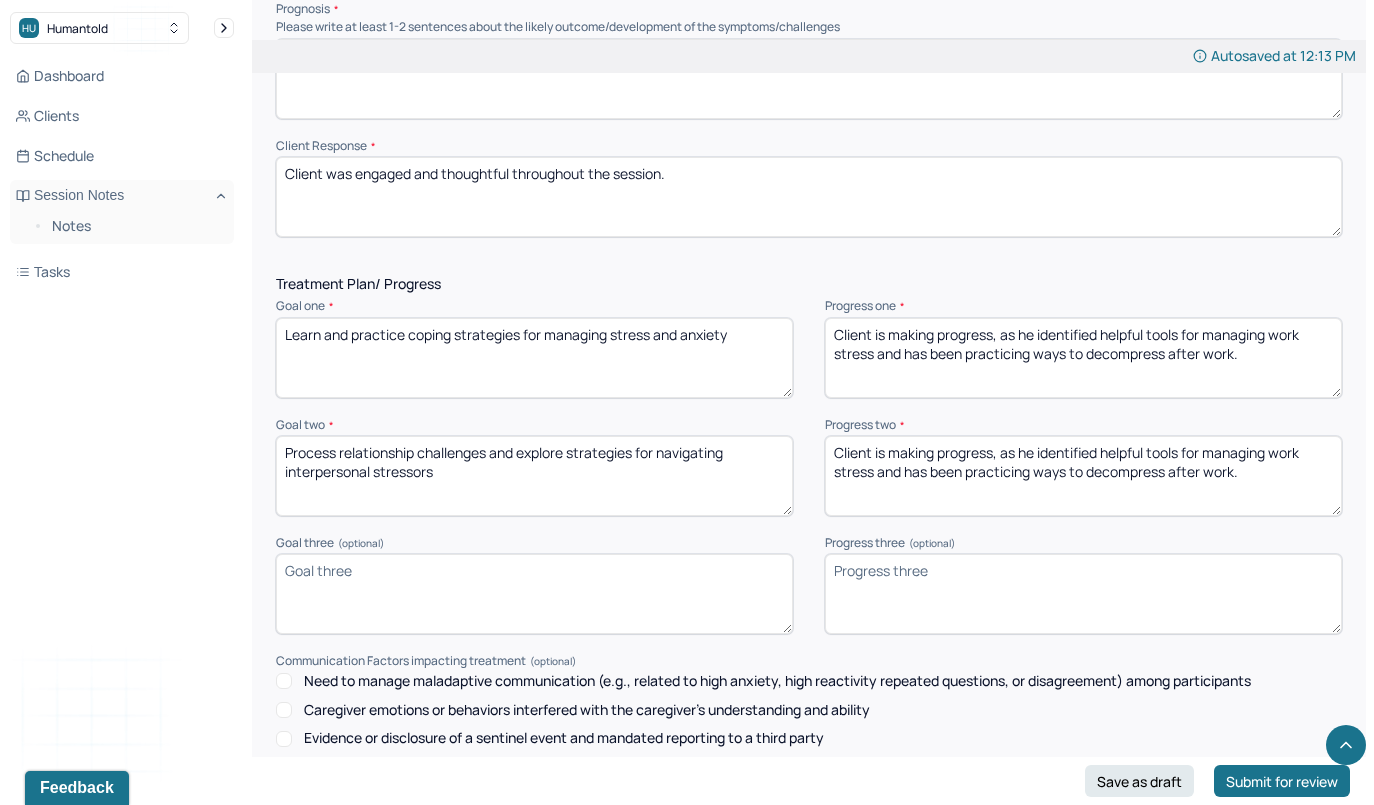 type on "Client is making progress, as he identified helpful tools for managing work stress and has been practicing ways to decompress after work." 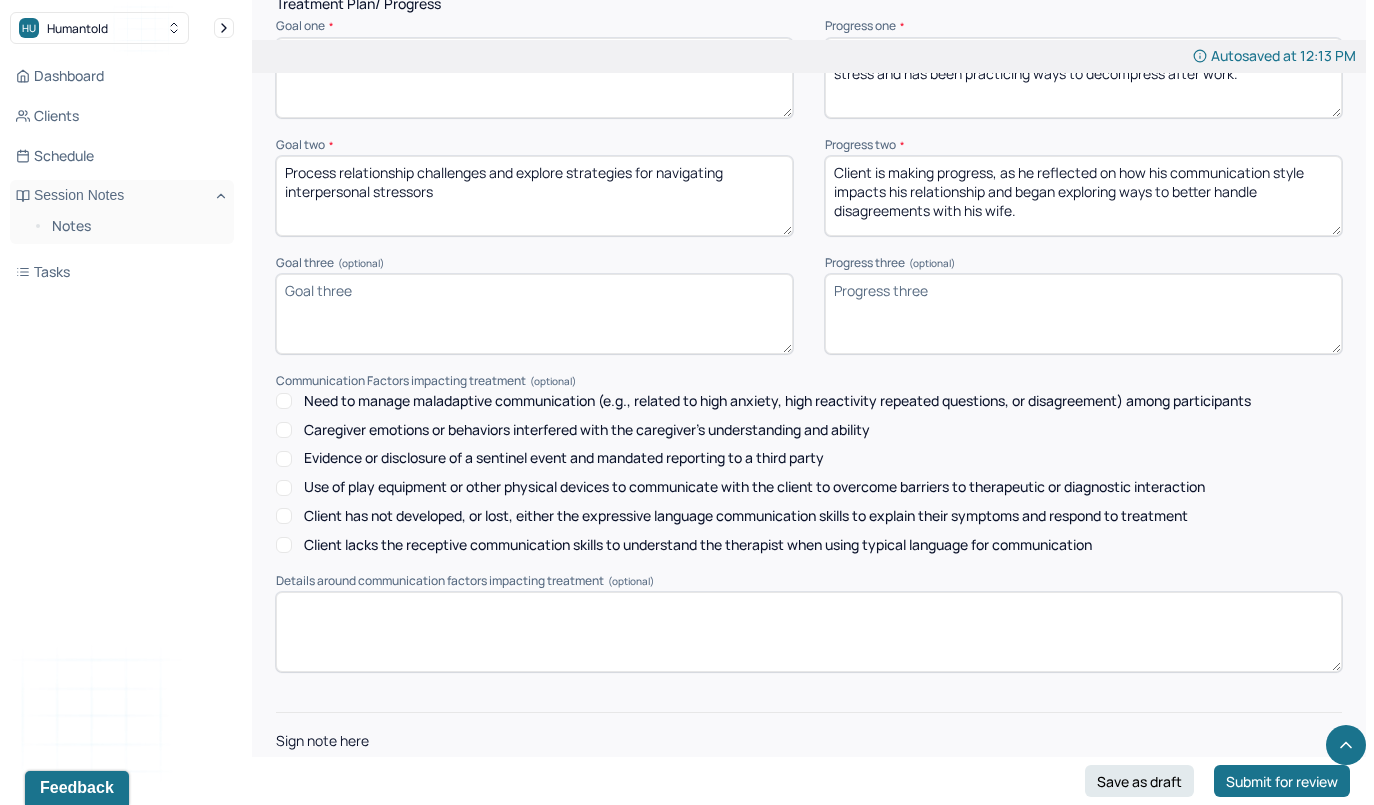 scroll, scrollTop: 2782, scrollLeft: 0, axis: vertical 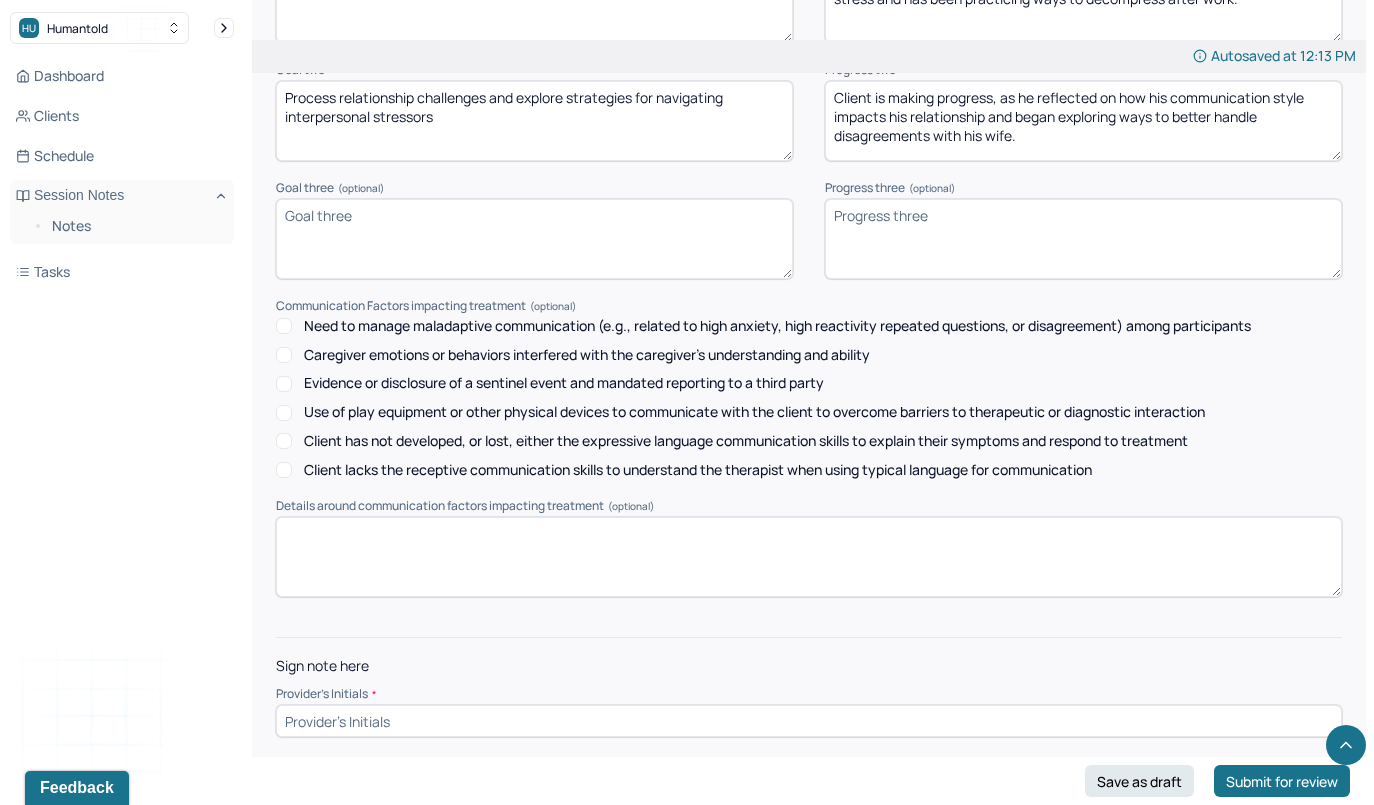type on "Client is making progress, as he reflected on how his communication style impacts his relationship and began exploring ways to better handle disagreements with his wife." 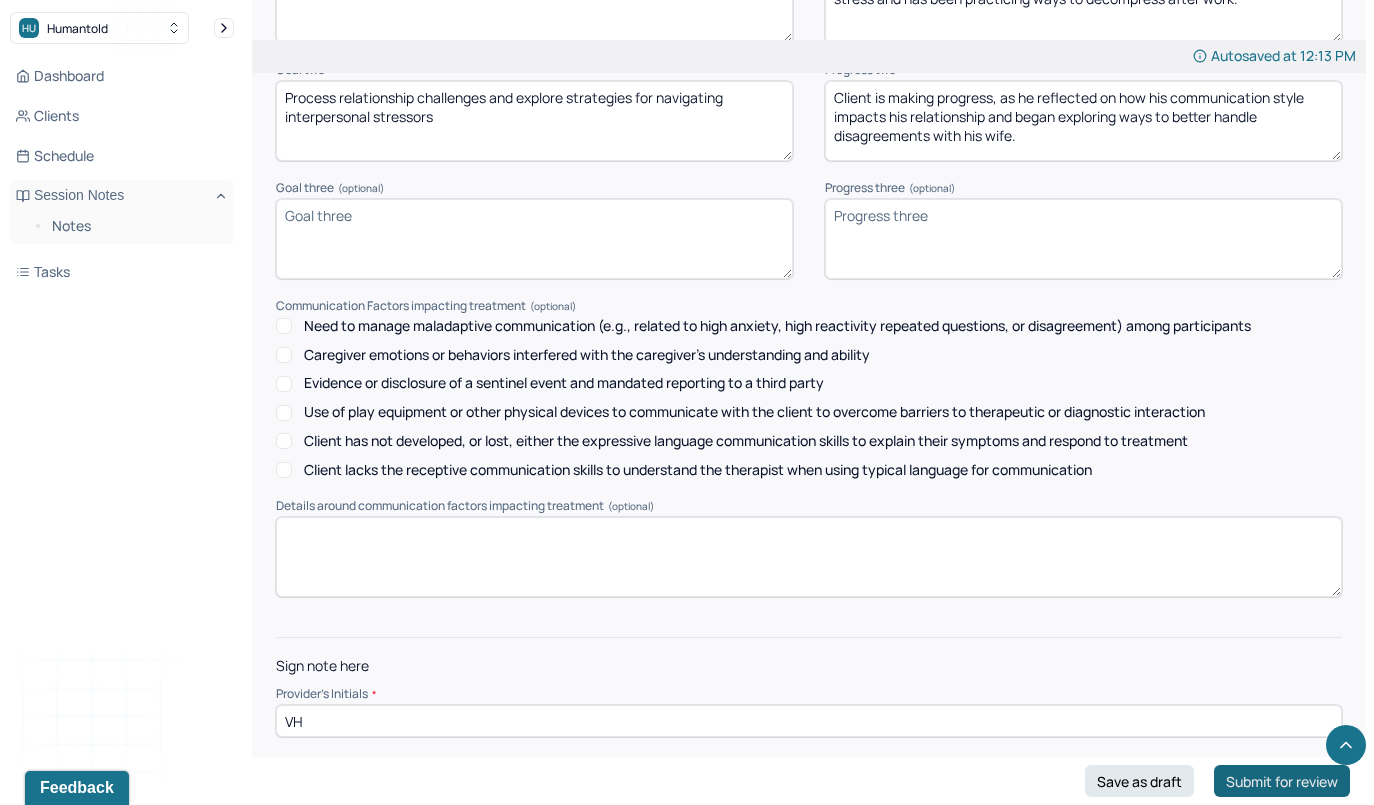 type on "VH" 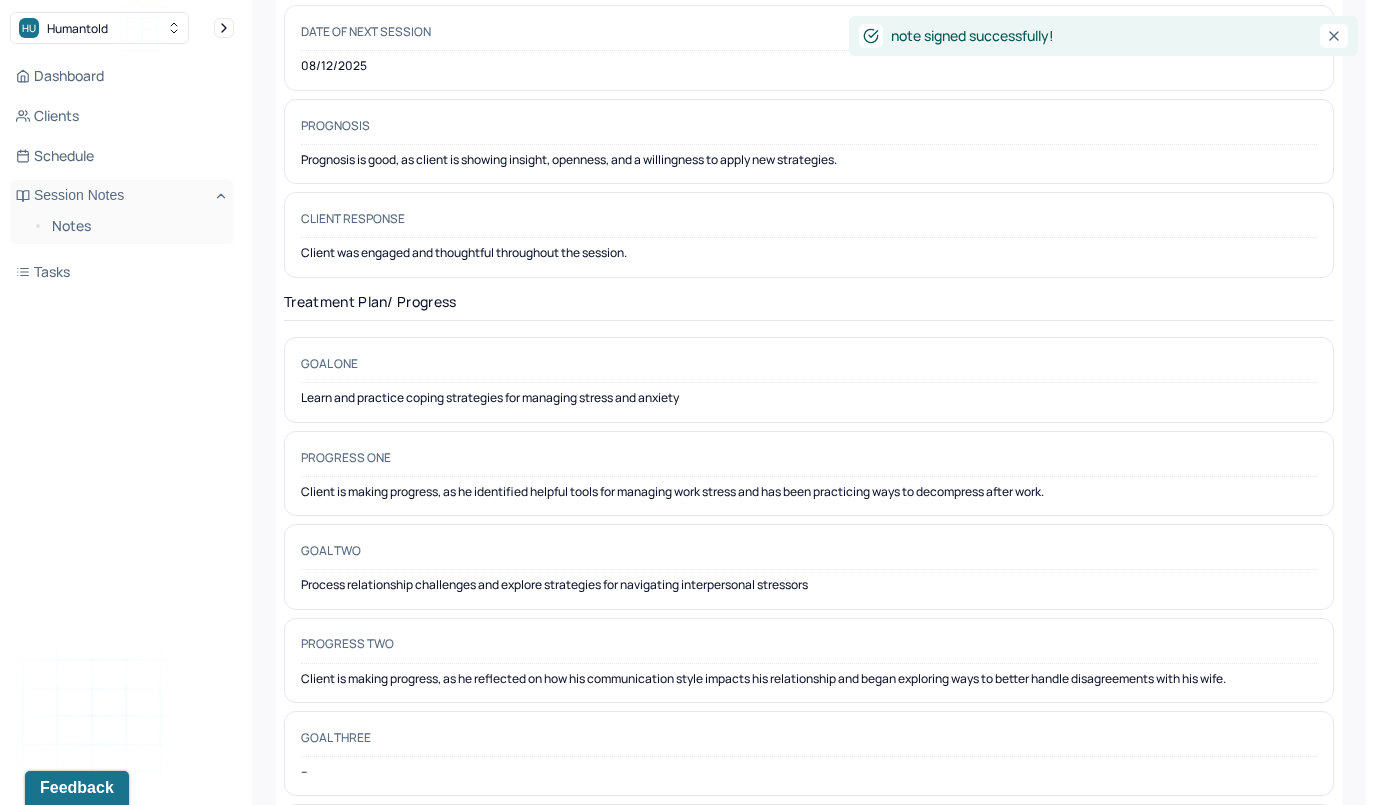 scroll, scrollTop: 0, scrollLeft: 0, axis: both 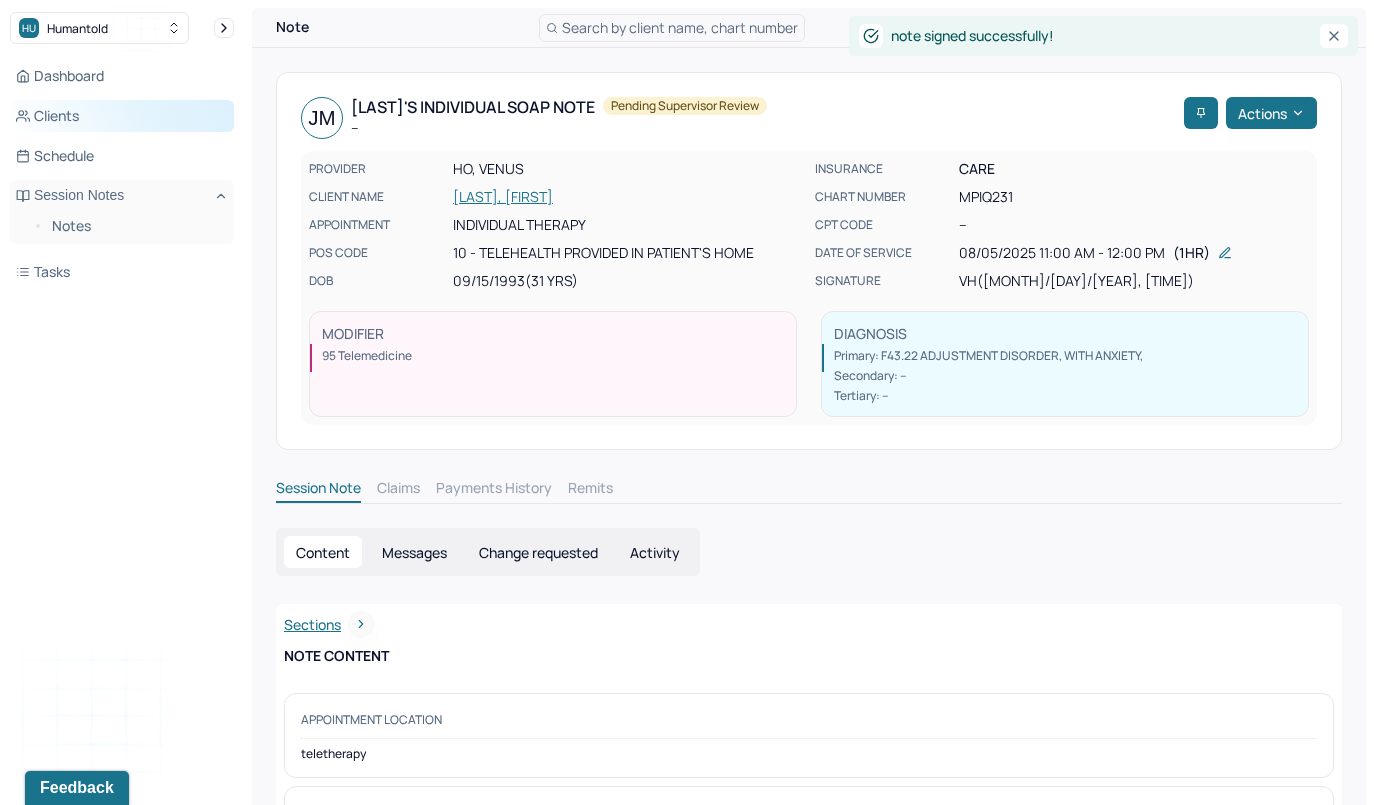 click on "Clients" at bounding box center (122, 116) 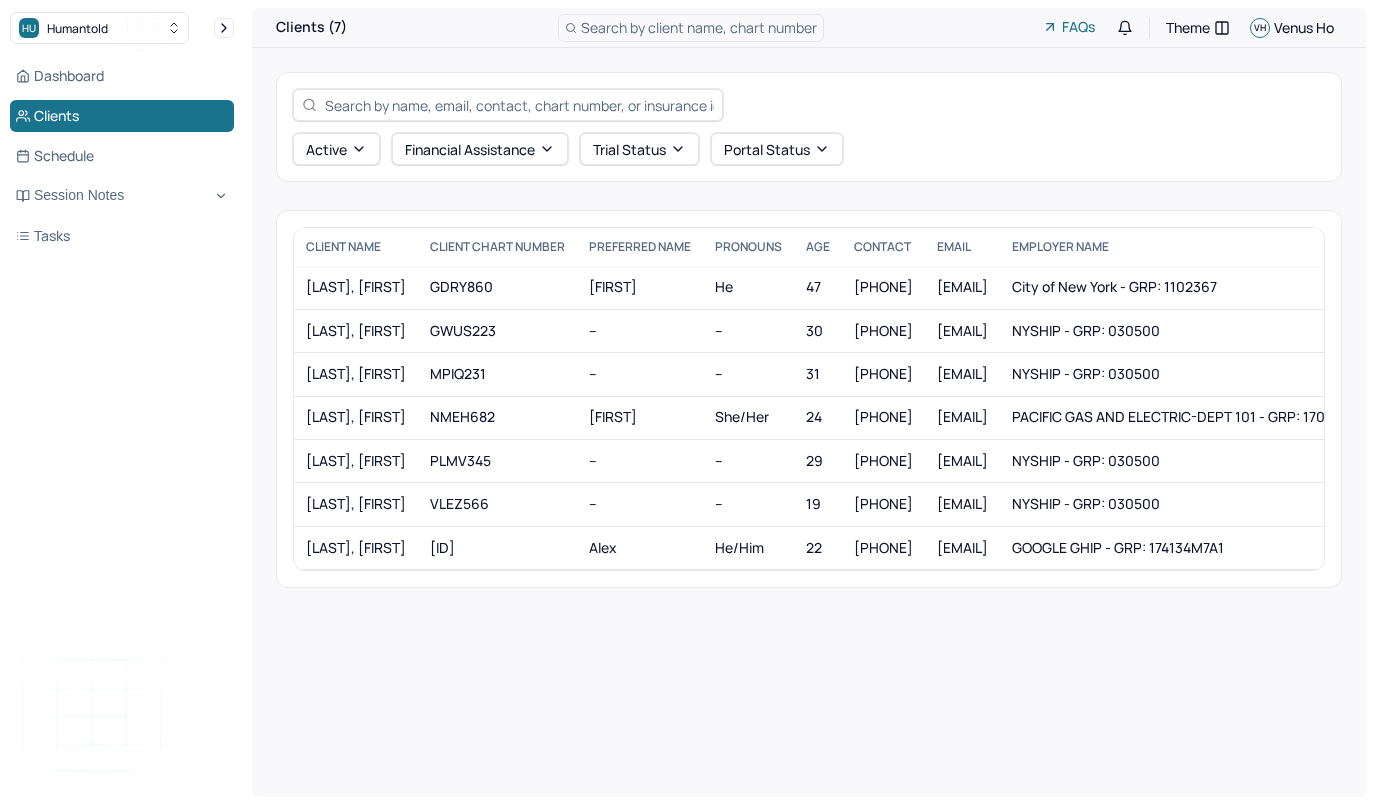scroll, scrollTop: 0, scrollLeft: 0, axis: both 